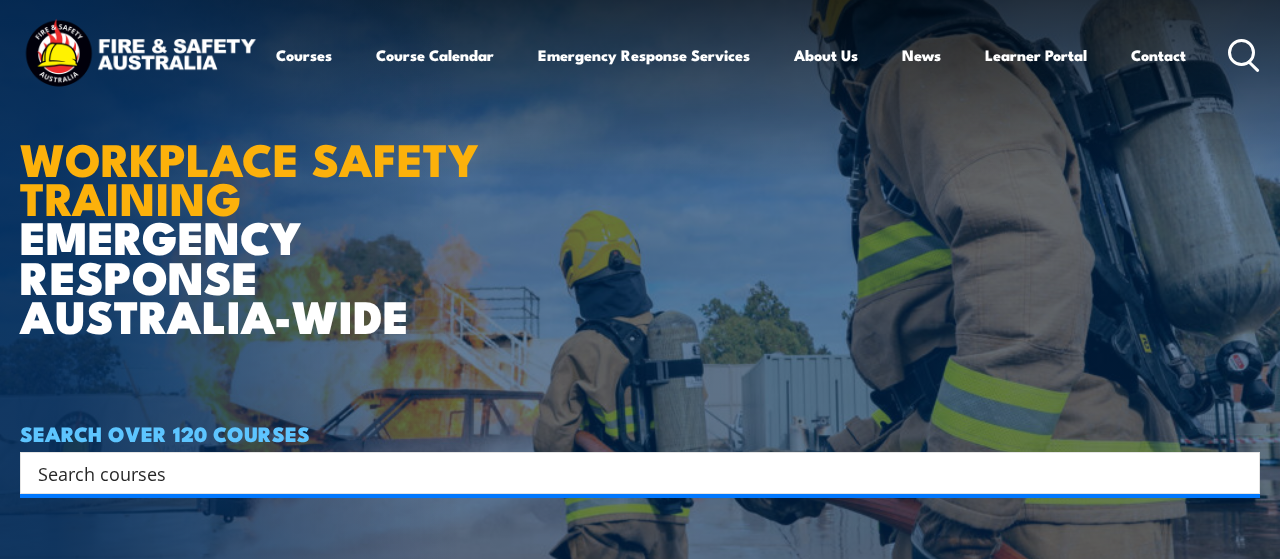 scroll, scrollTop: 0, scrollLeft: 0, axis: both 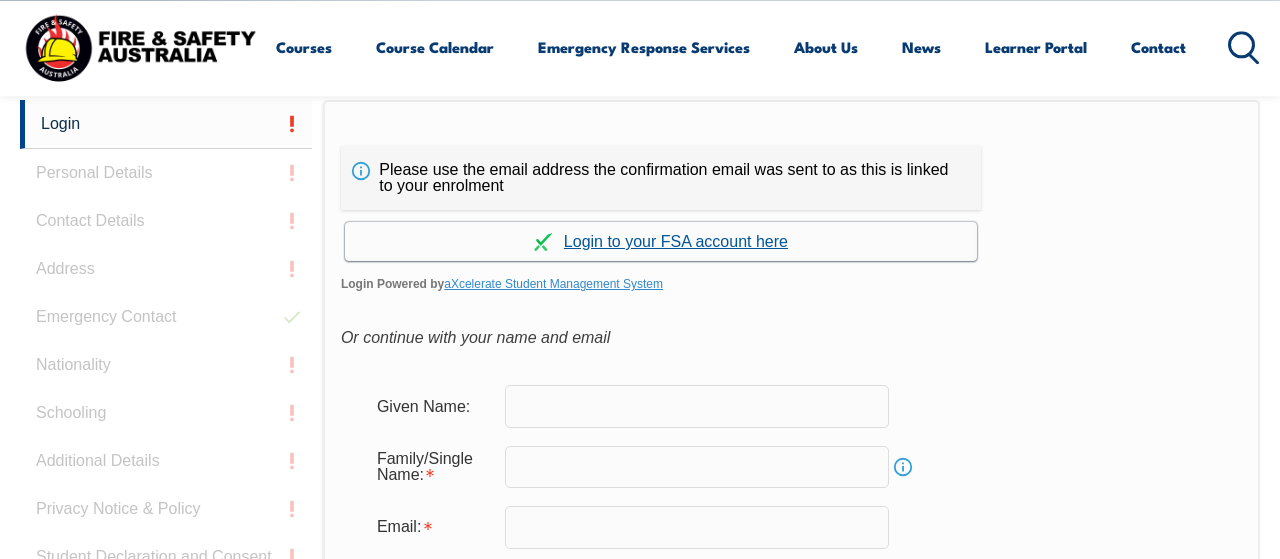 click on "Continue with aXcelerate" at bounding box center (661, 241) 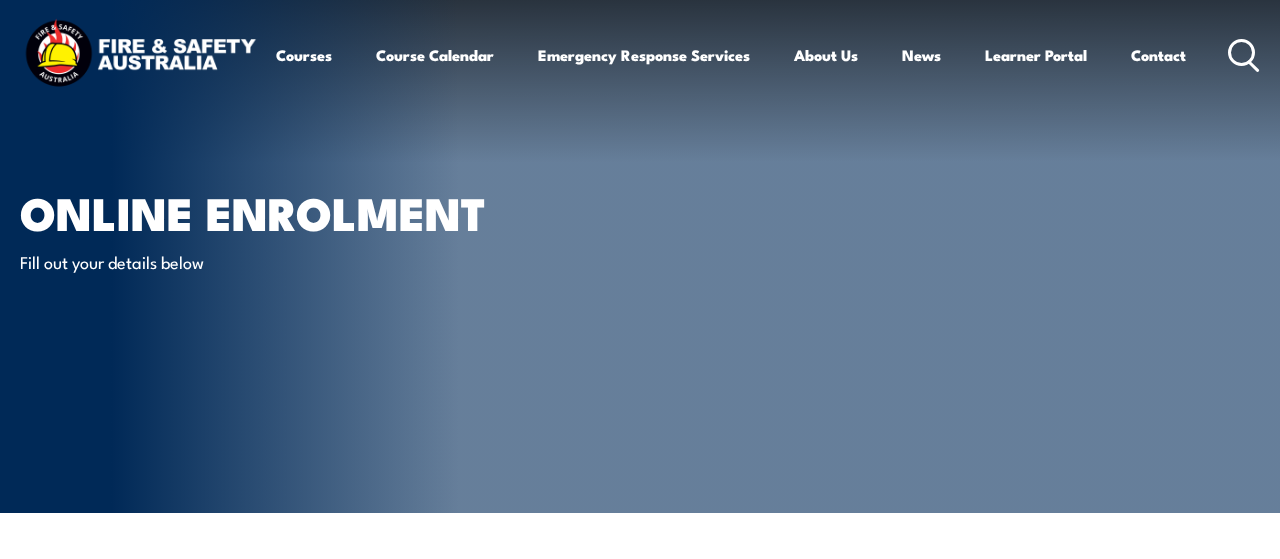 scroll, scrollTop: 0, scrollLeft: 0, axis: both 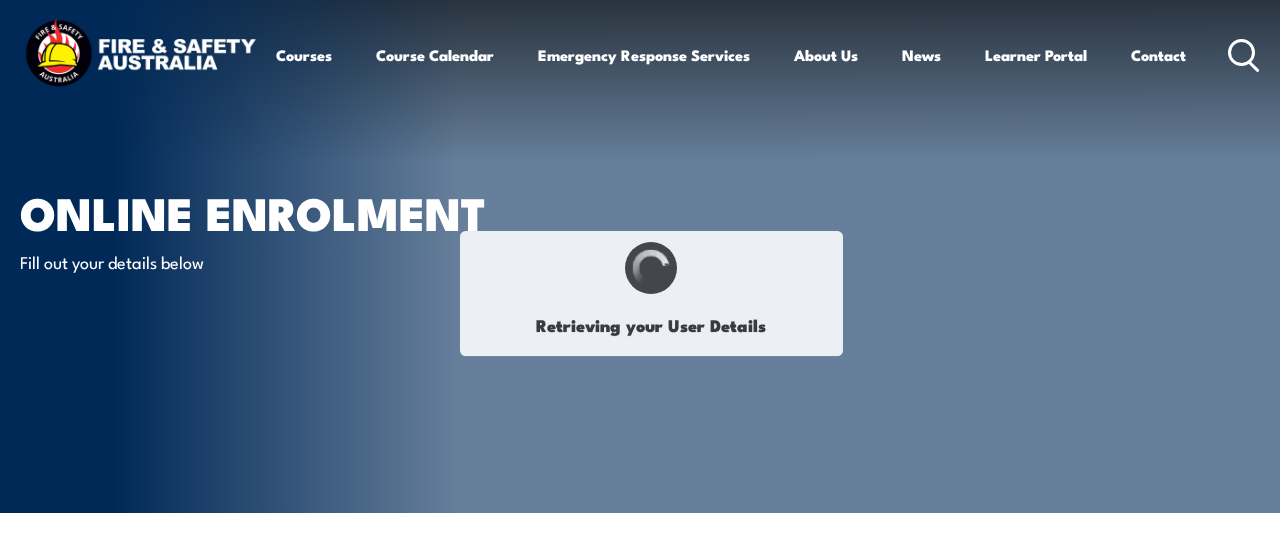 type on "Niumaia" 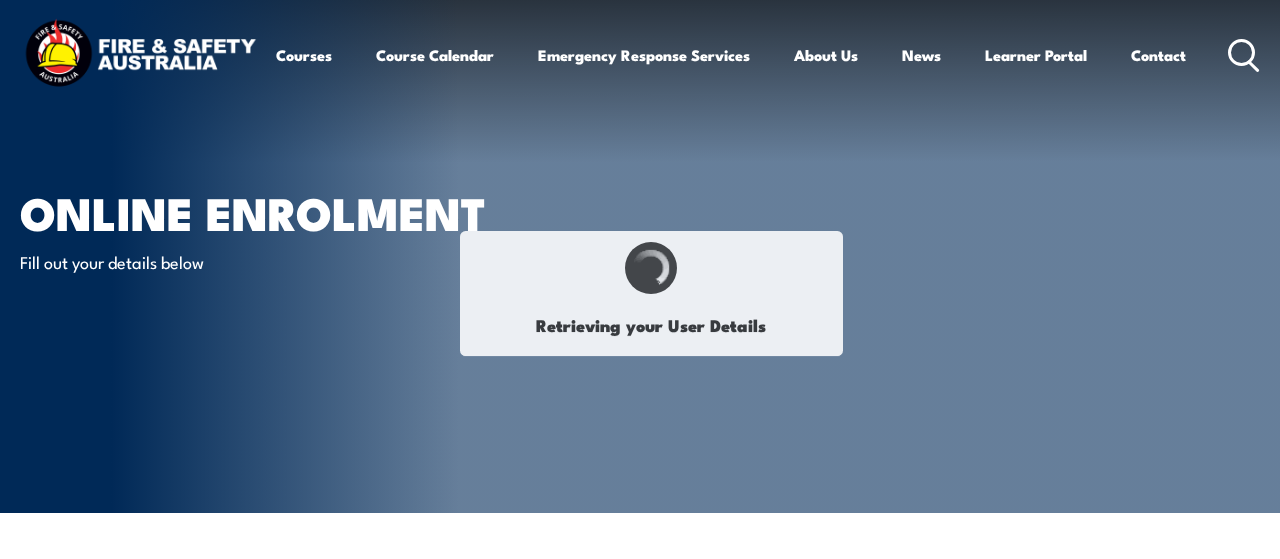 type on "Rawalai" 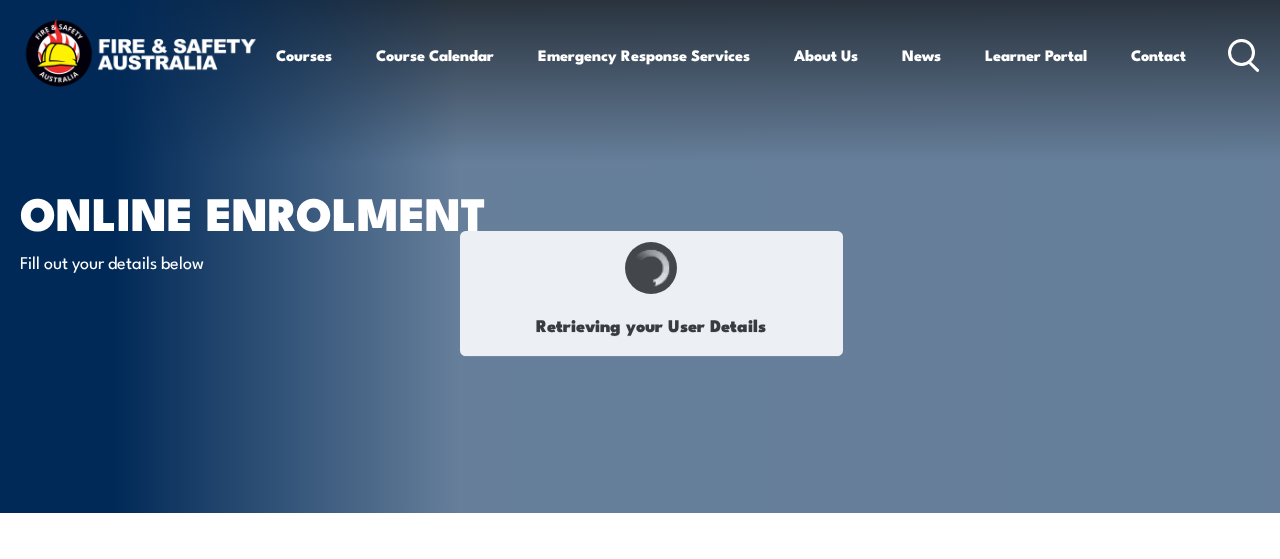 type on "[MONTH] [DAY], [YEAR]" 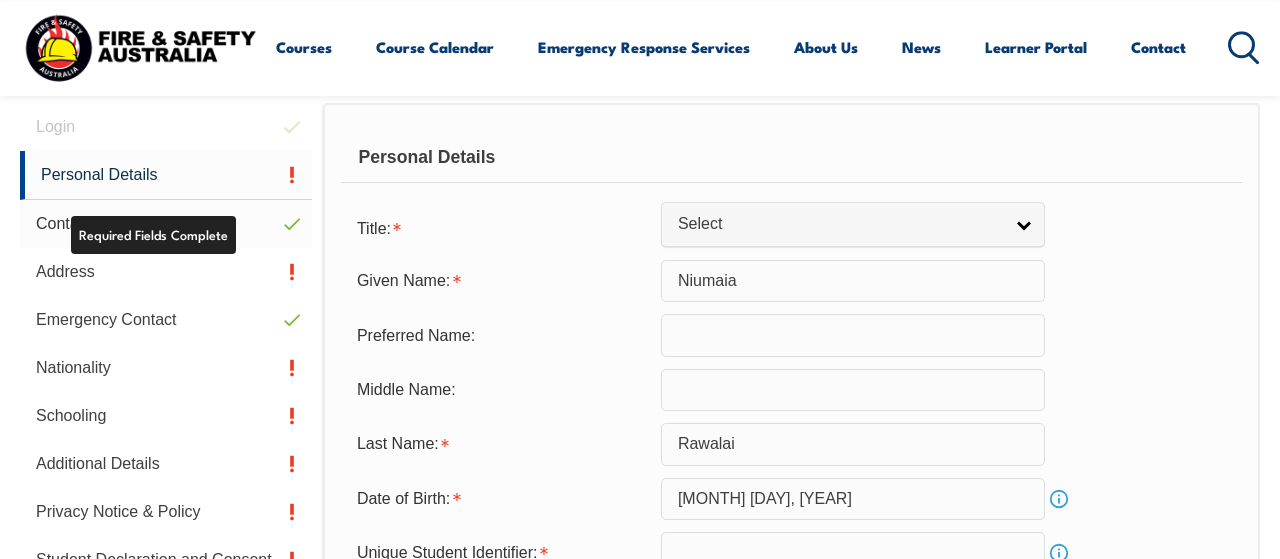 scroll, scrollTop: 589, scrollLeft: 0, axis: vertical 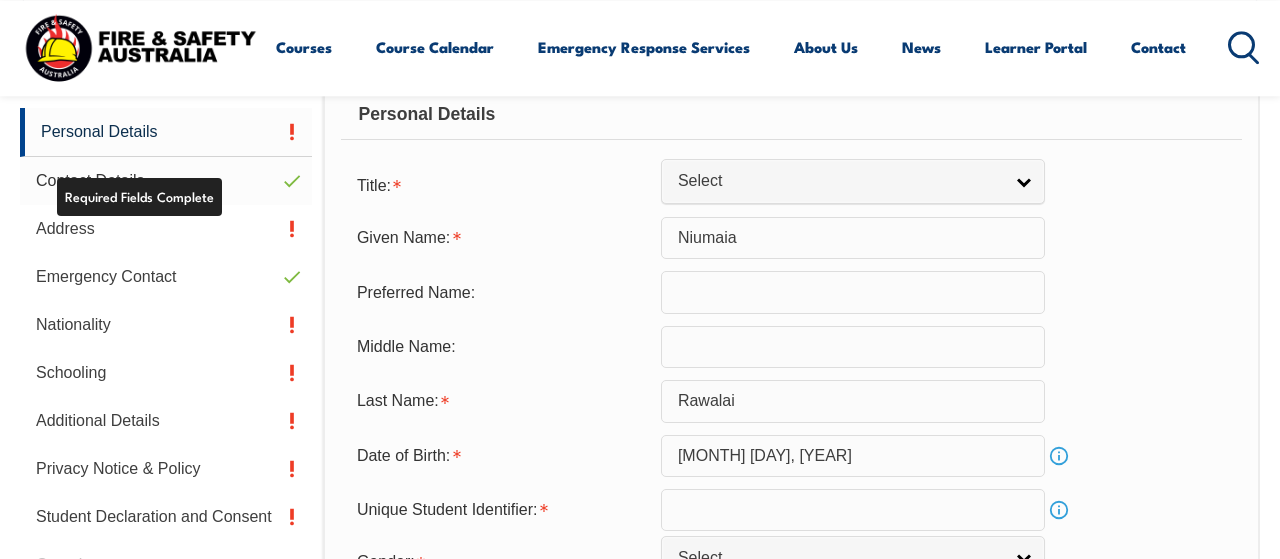 click on "Contact Details" at bounding box center (166, 181) 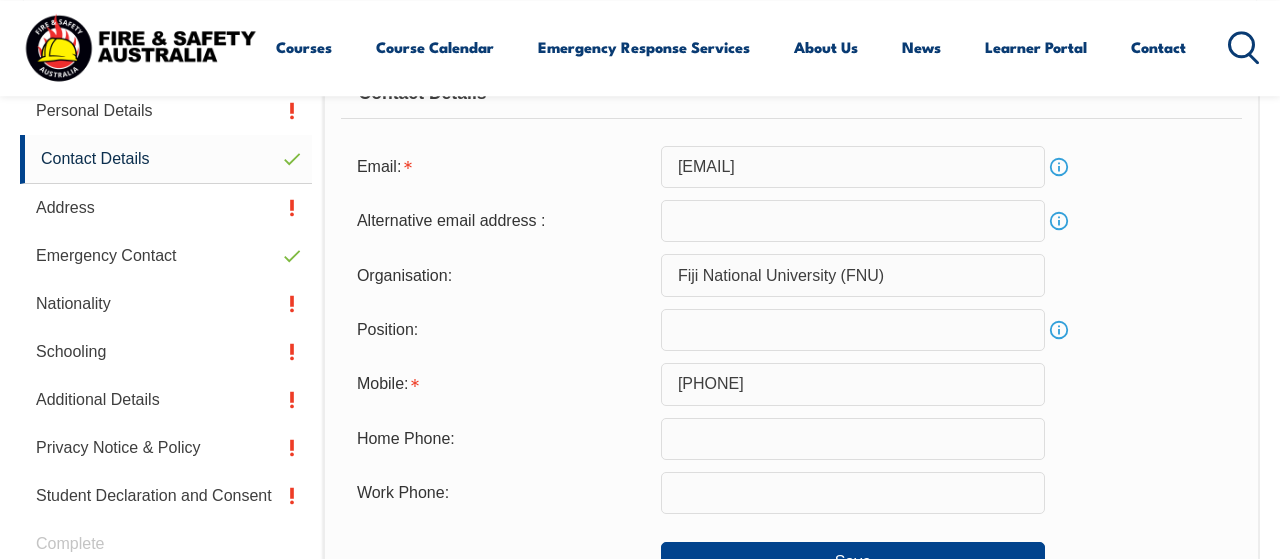 scroll, scrollTop: 693, scrollLeft: 0, axis: vertical 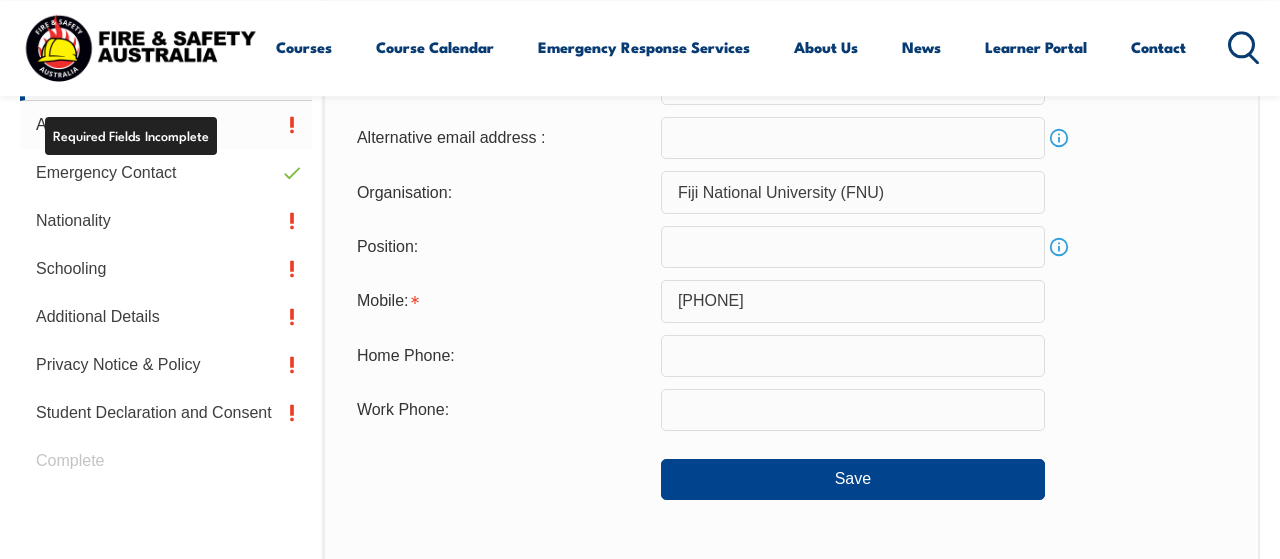 click on "Address" at bounding box center (166, 125) 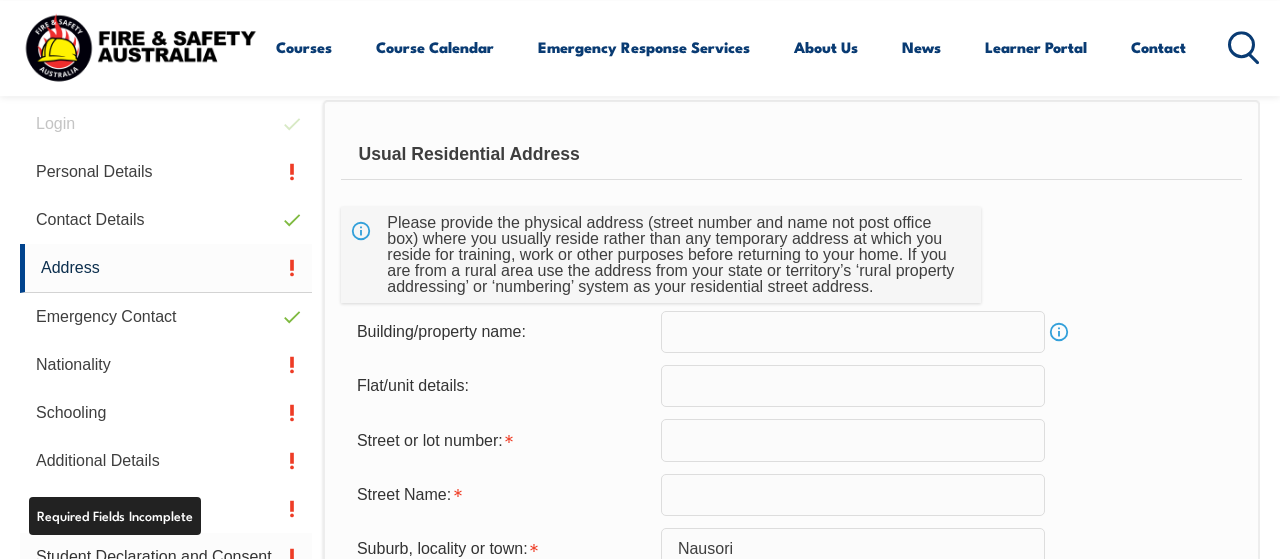 scroll, scrollTop: 380, scrollLeft: 0, axis: vertical 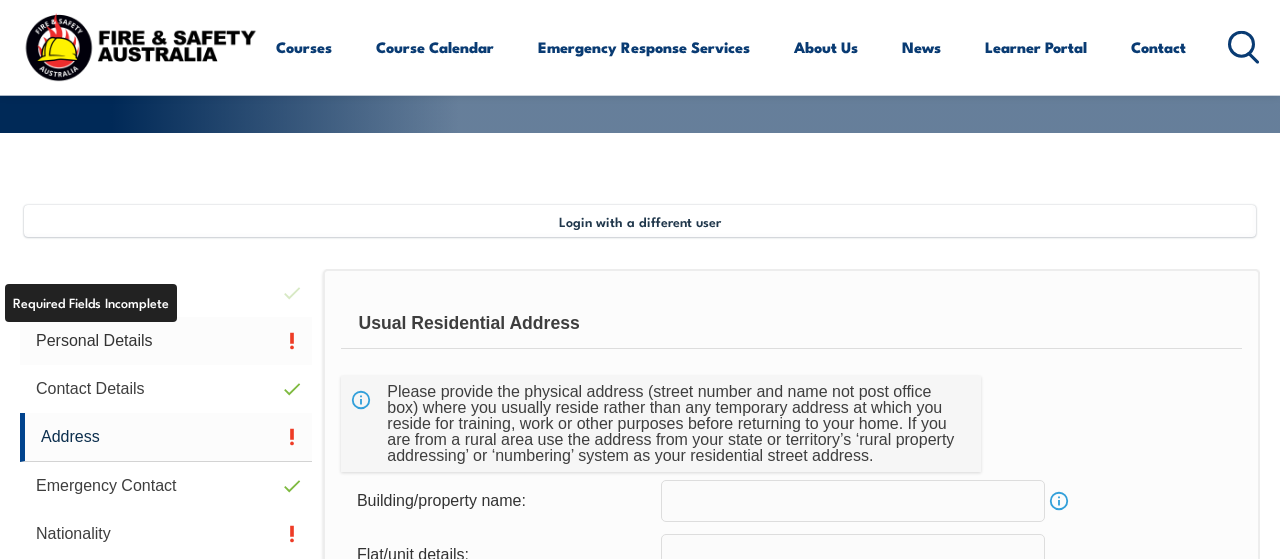 click on "Personal Details" at bounding box center [166, 341] 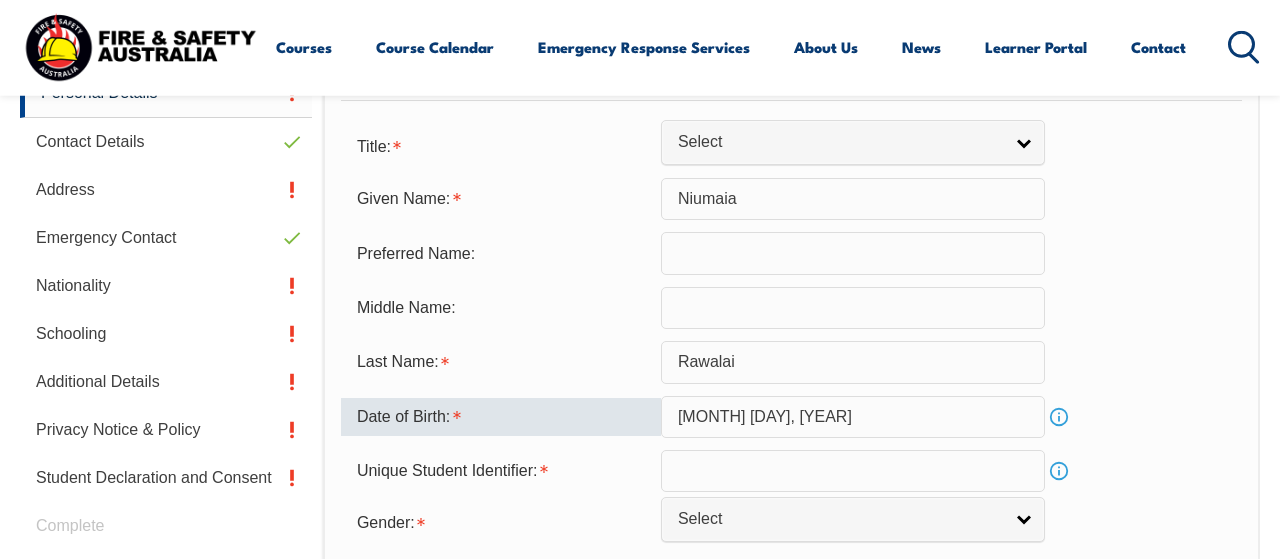 scroll, scrollTop: 588, scrollLeft: 0, axis: vertical 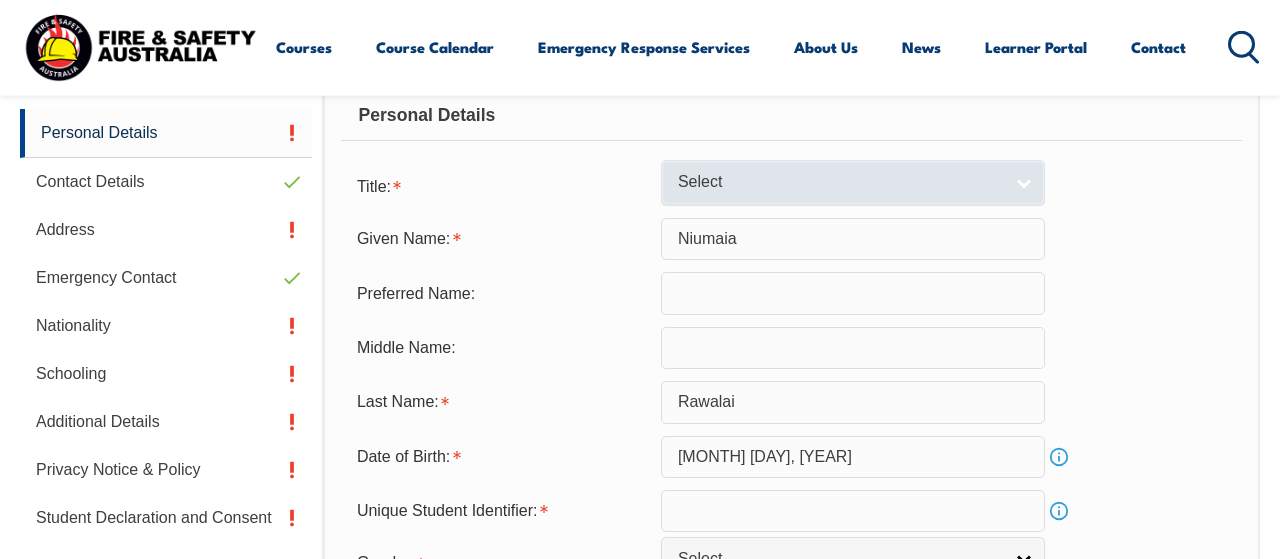 click on "Select" at bounding box center [840, 182] 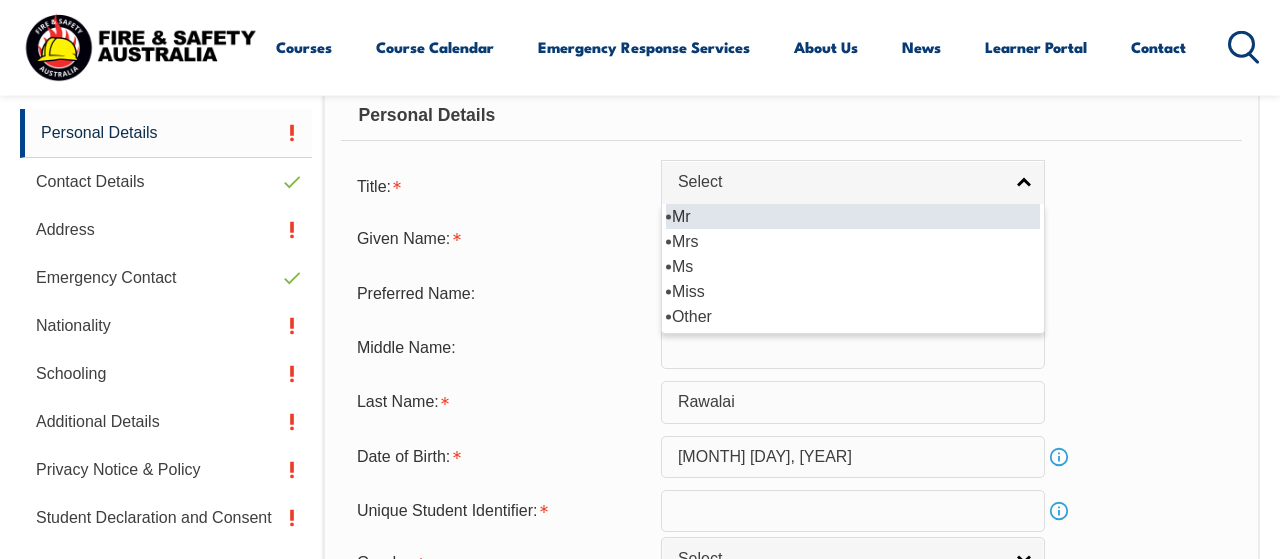 click on "Mr" at bounding box center (853, 216) 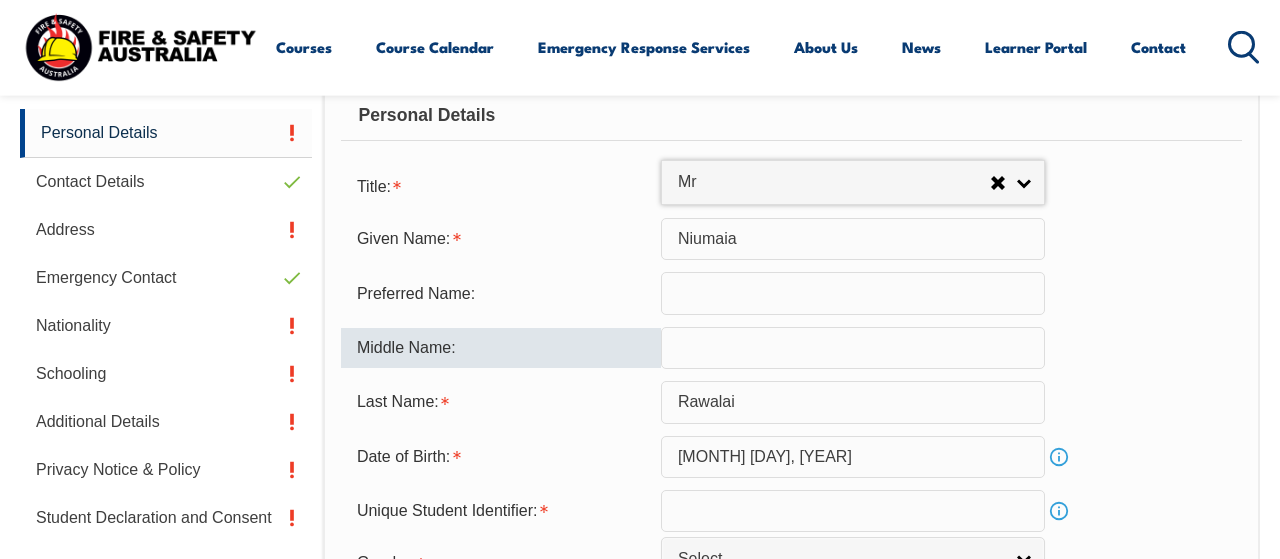 click at bounding box center [853, 348] 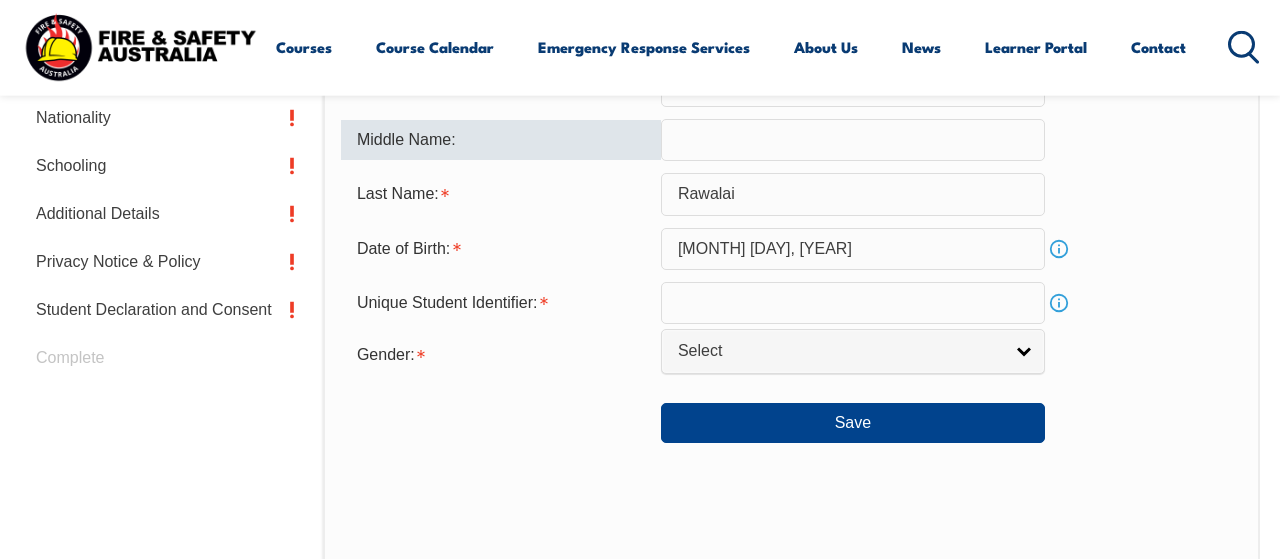 scroll, scrollTop: 797, scrollLeft: 0, axis: vertical 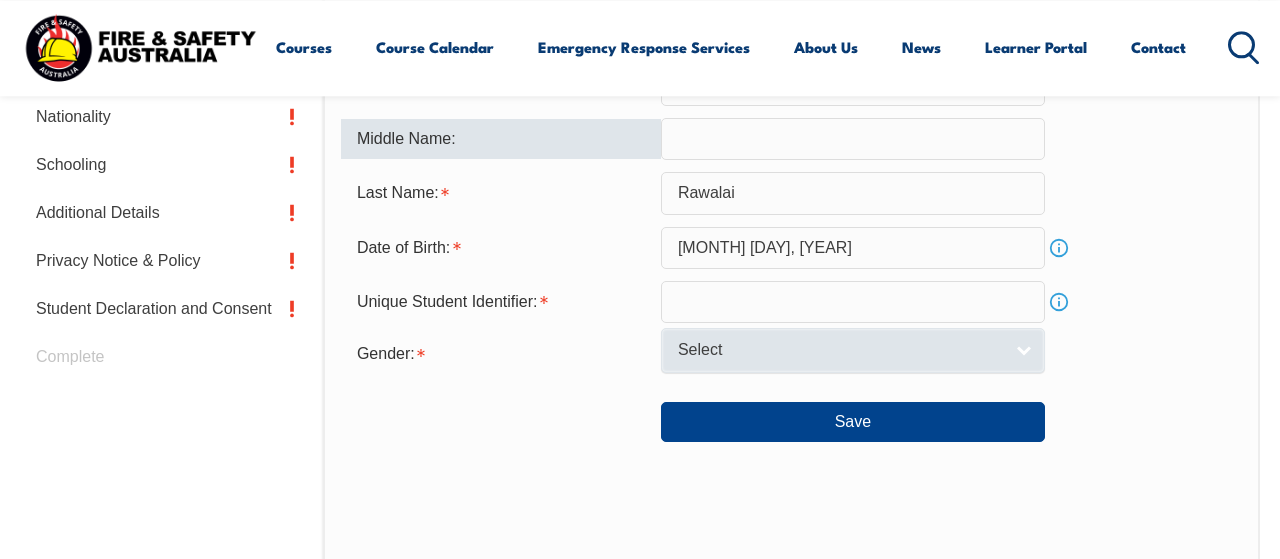 click on "Select" at bounding box center [840, 350] 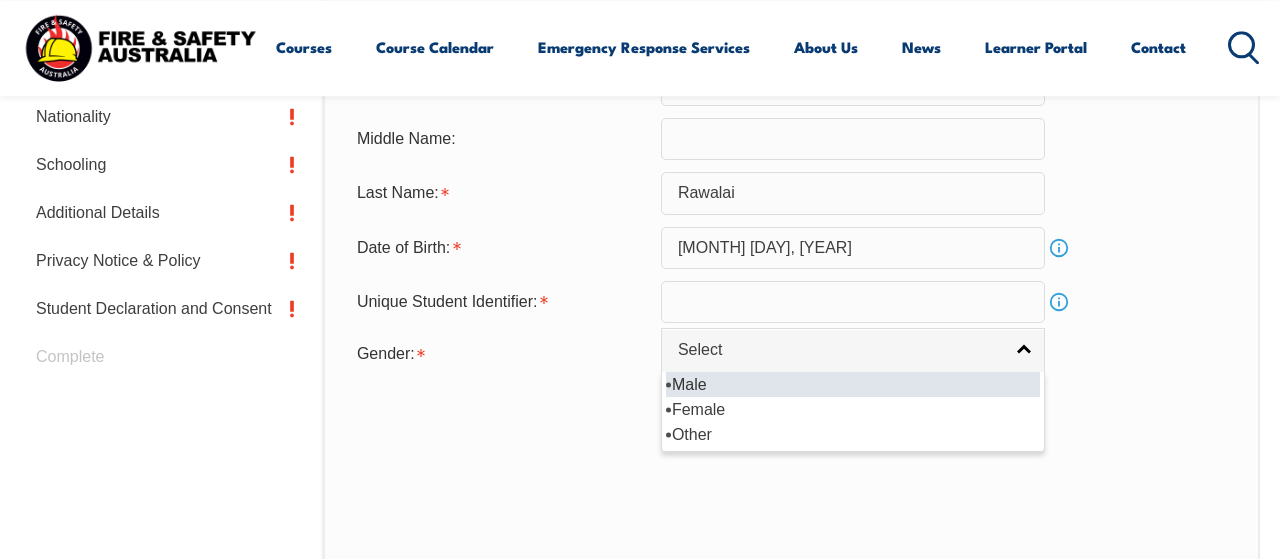 click on "Male" at bounding box center (853, 384) 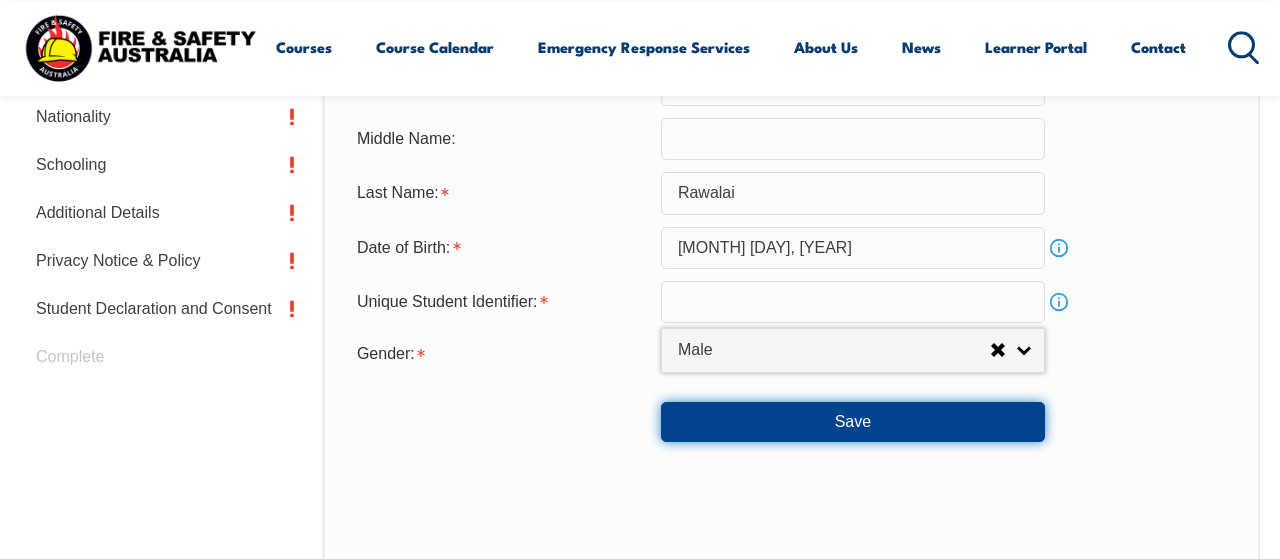 click on "Save" at bounding box center (853, 422) 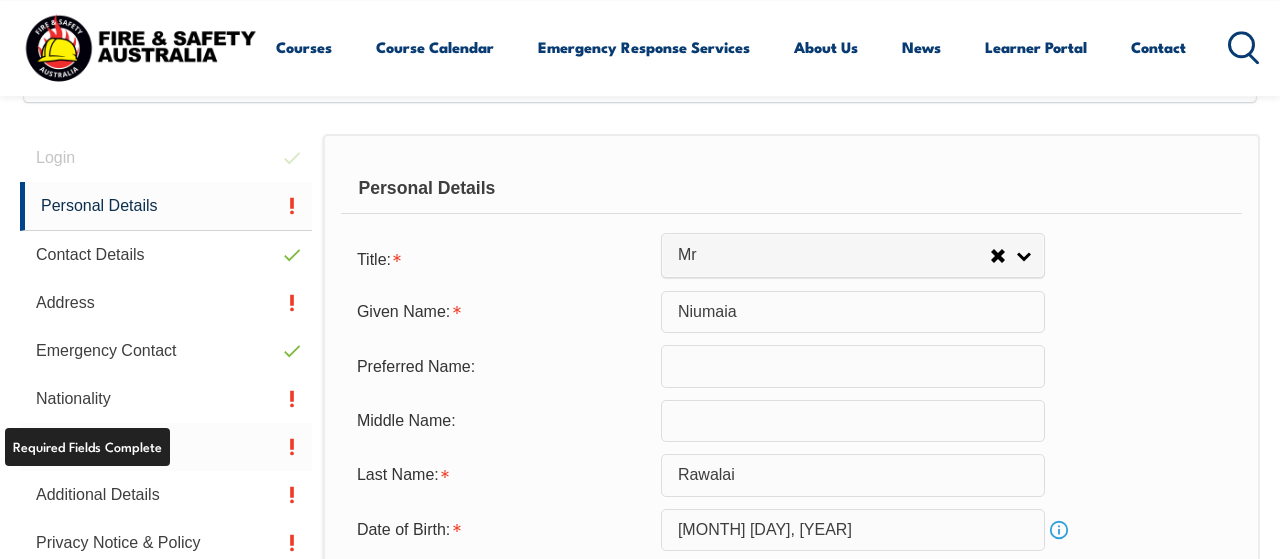 scroll, scrollTop: 464, scrollLeft: 0, axis: vertical 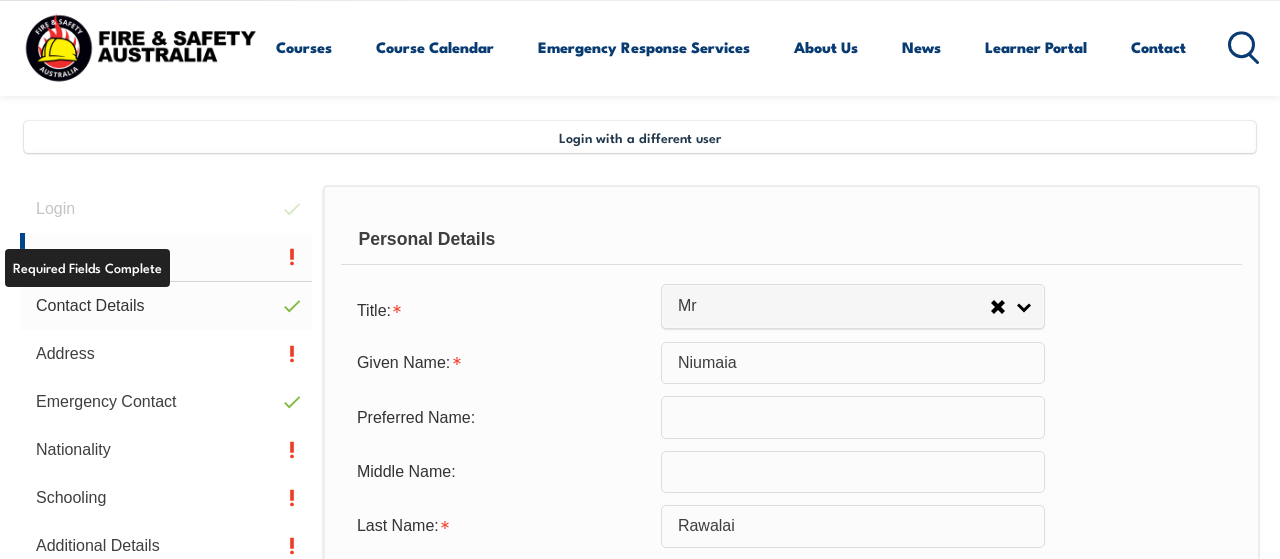 click on "Contact Details" at bounding box center (166, 306) 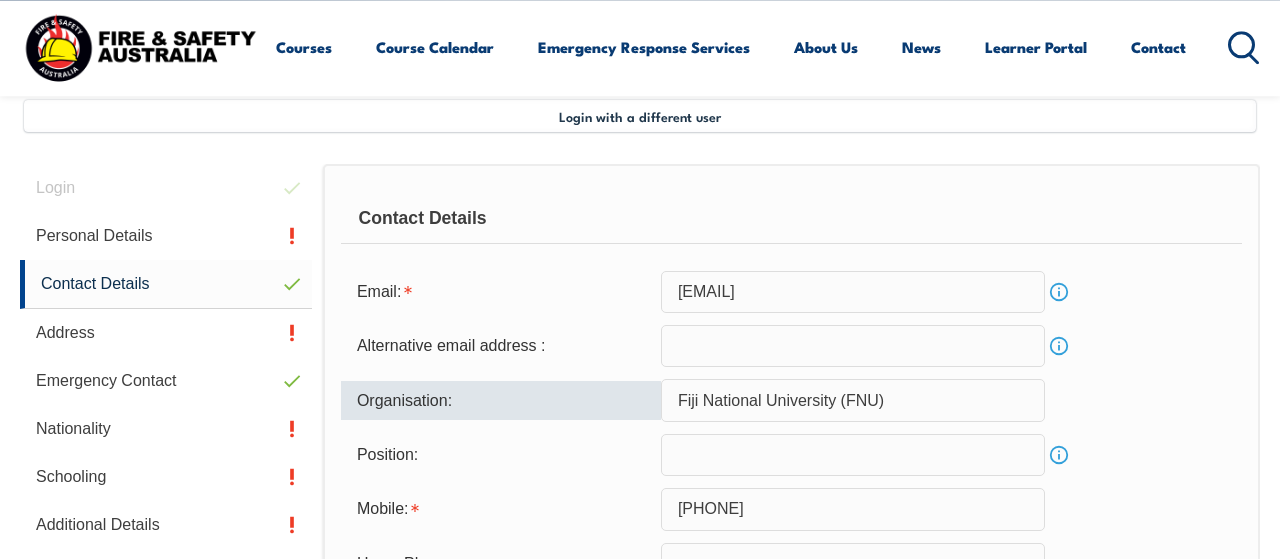 scroll, scrollTop: 797, scrollLeft: 0, axis: vertical 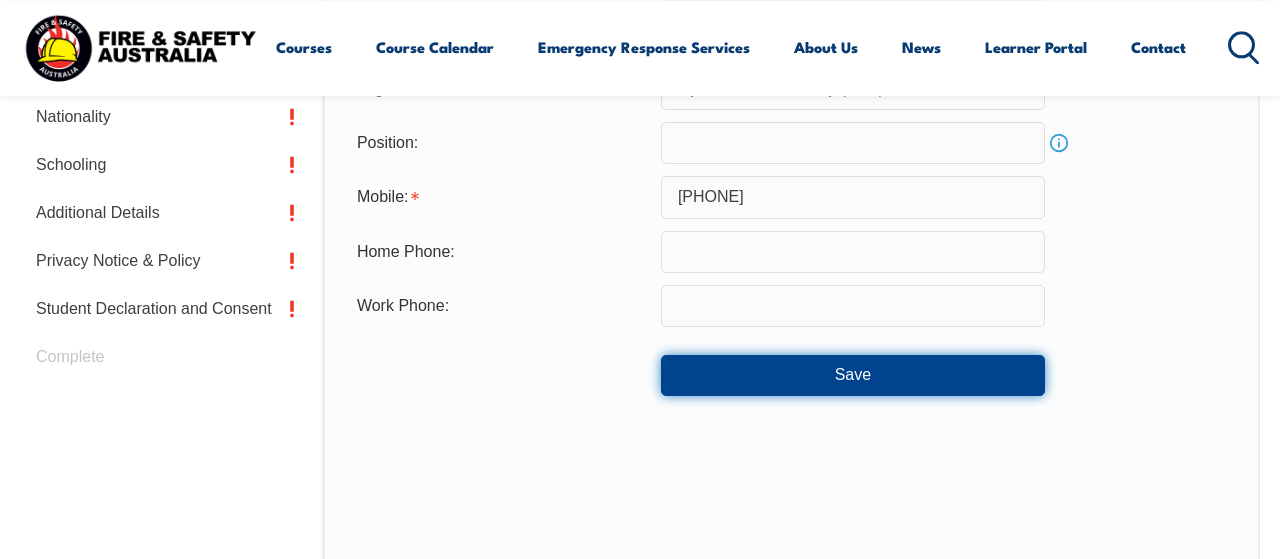 click on "Save" at bounding box center [853, 375] 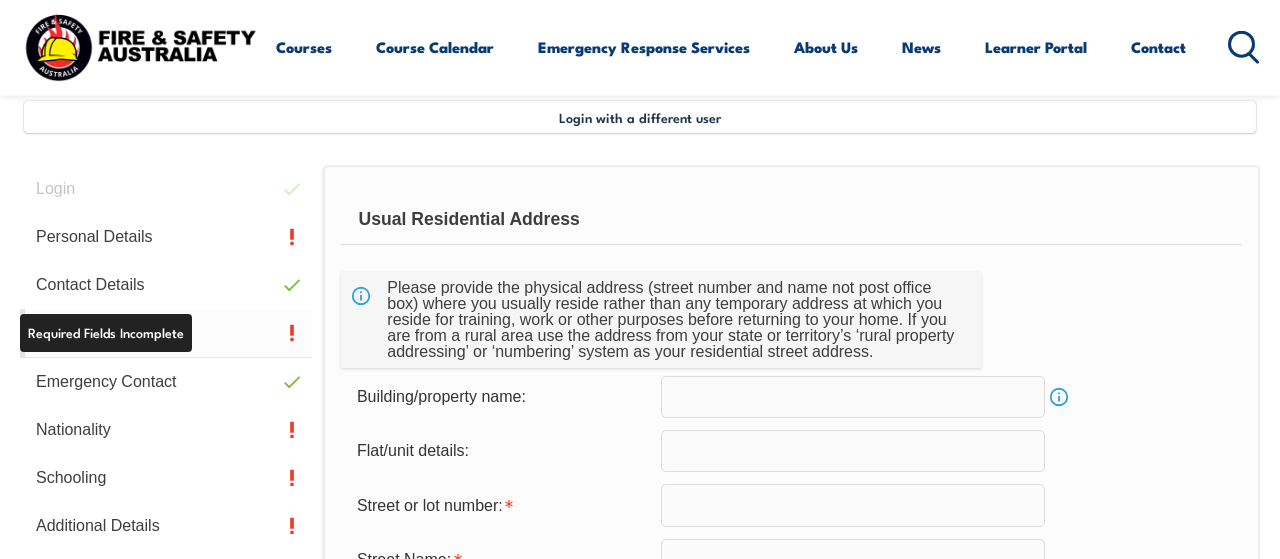 click on "Address" at bounding box center (166, 333) 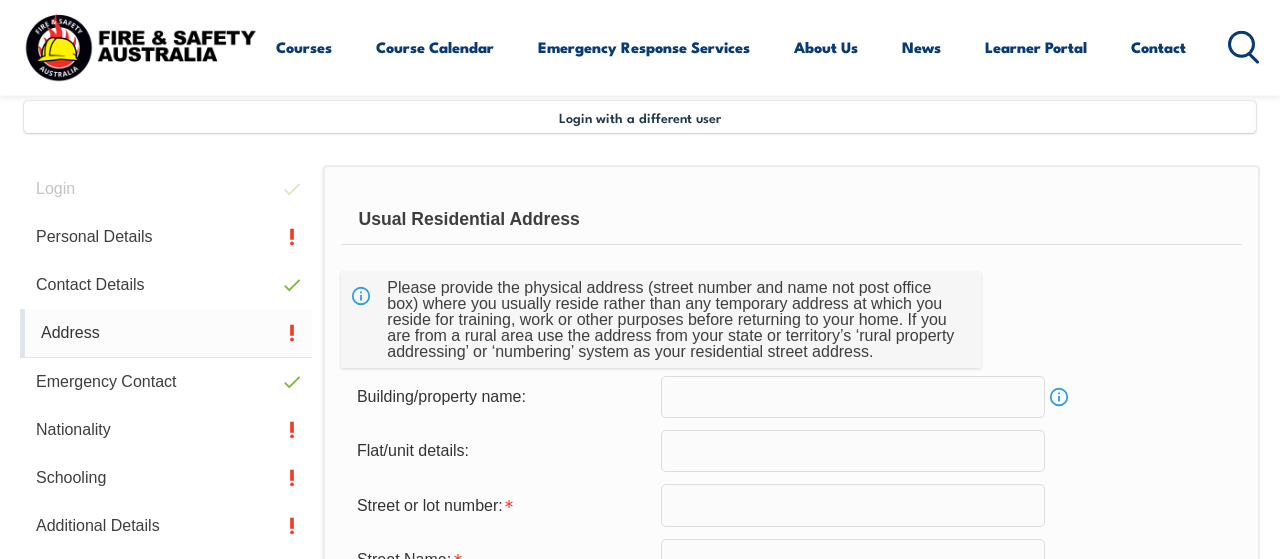 scroll, scrollTop: 485, scrollLeft: 0, axis: vertical 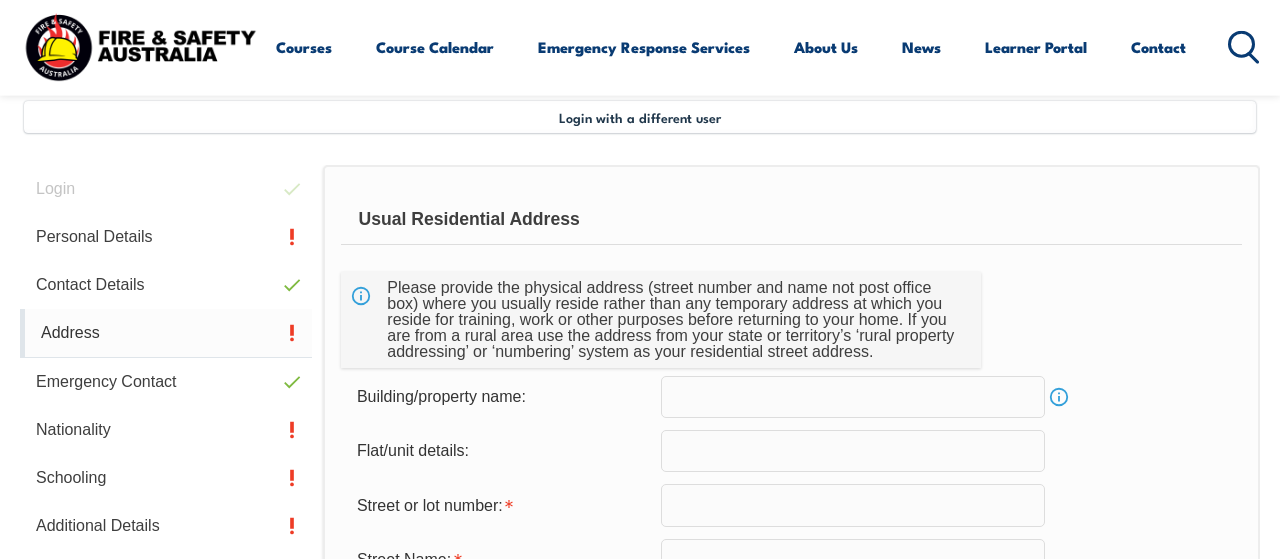 click on "Address" at bounding box center [166, 333] 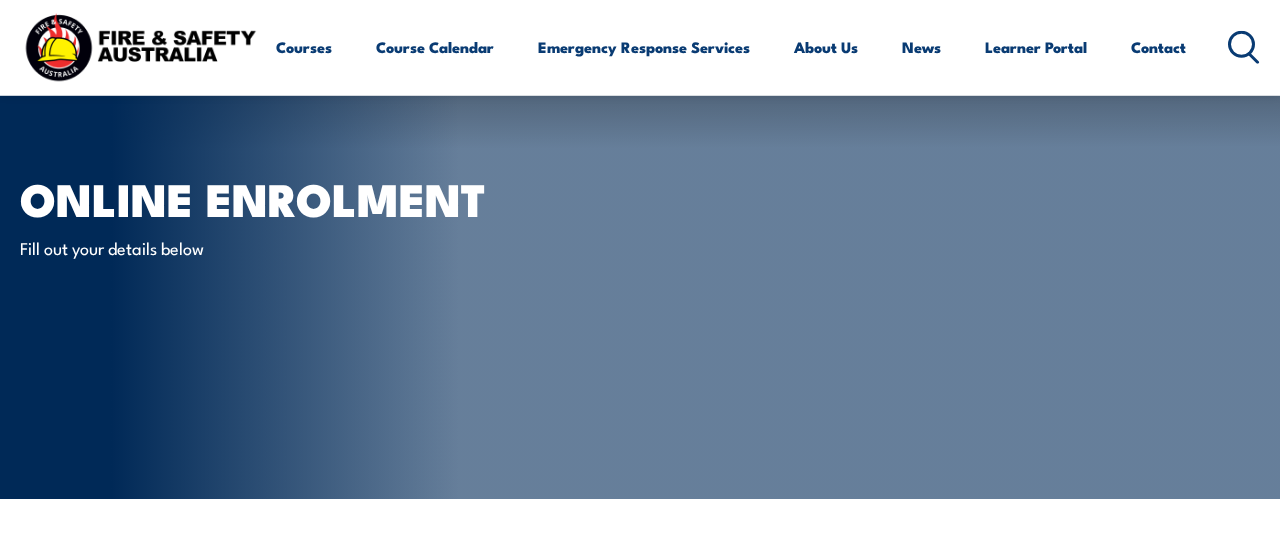 scroll, scrollTop: 0, scrollLeft: 0, axis: both 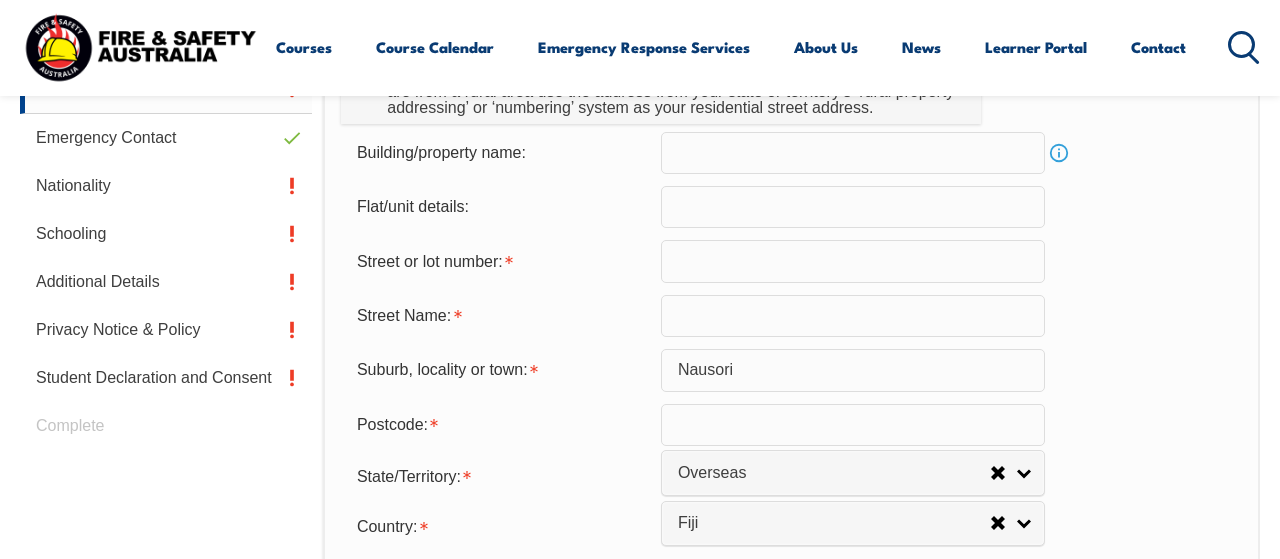 click at bounding box center [853, 261] 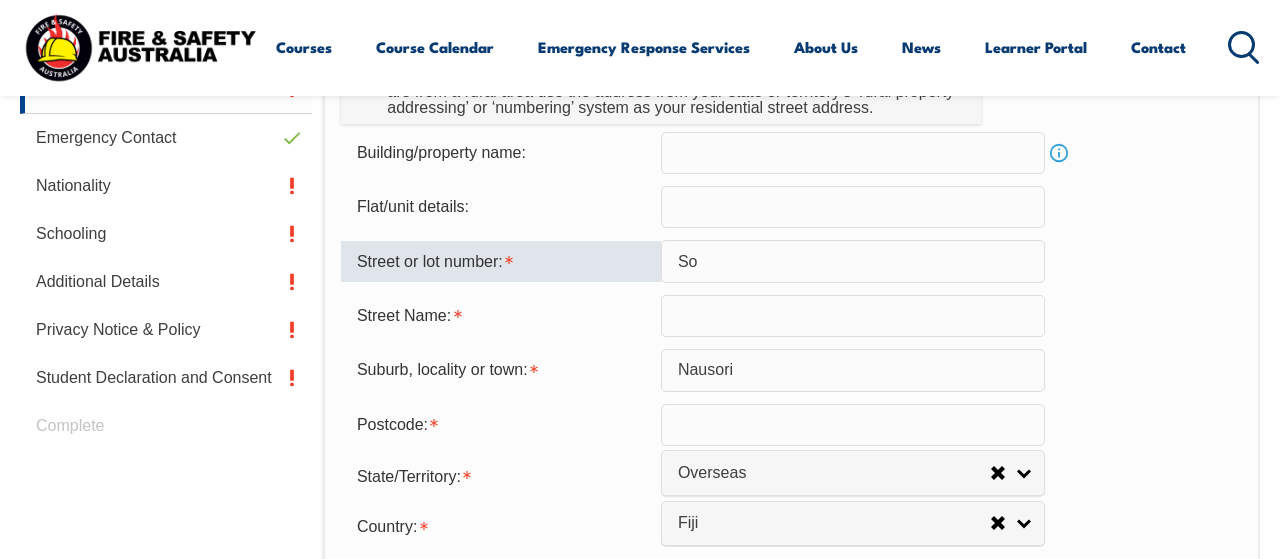 type on "S" 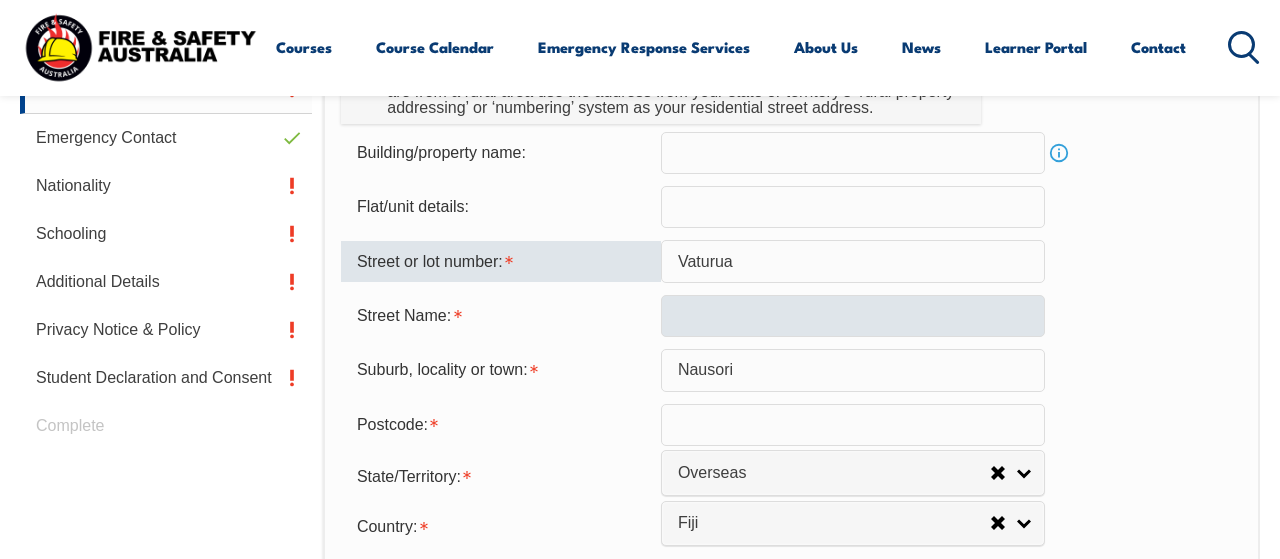 type on "Vaturua" 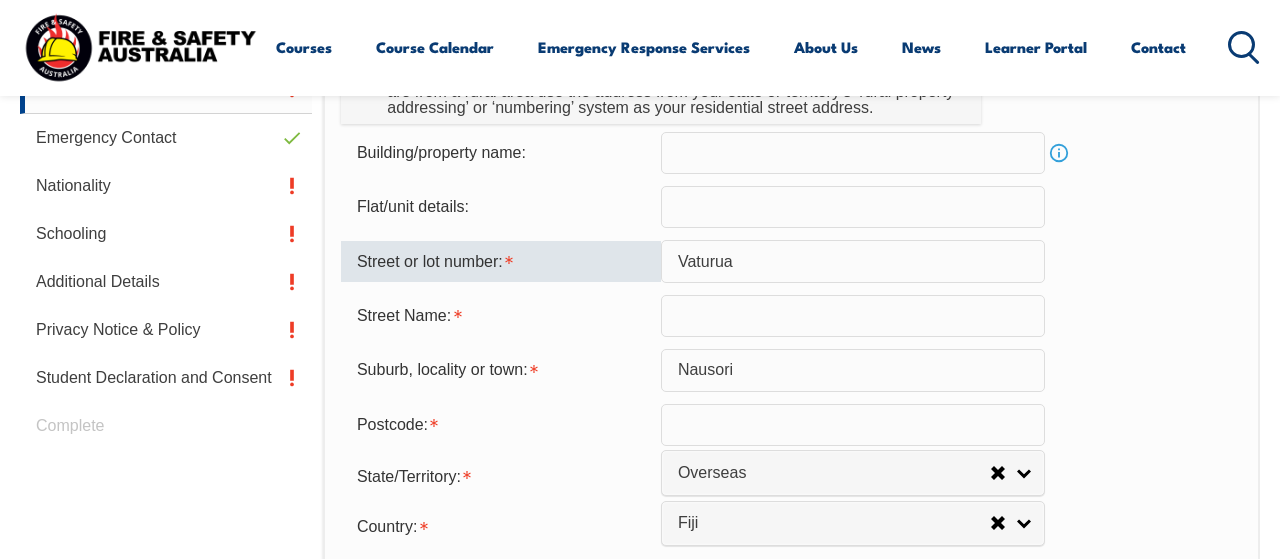 click at bounding box center (853, 316) 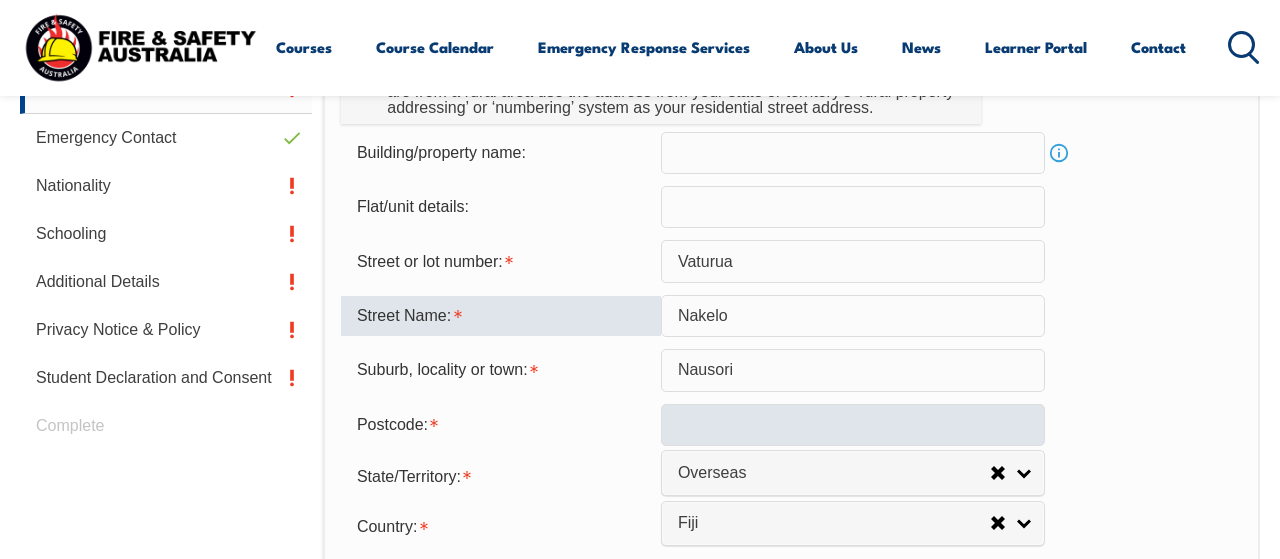 type on "Nakelo" 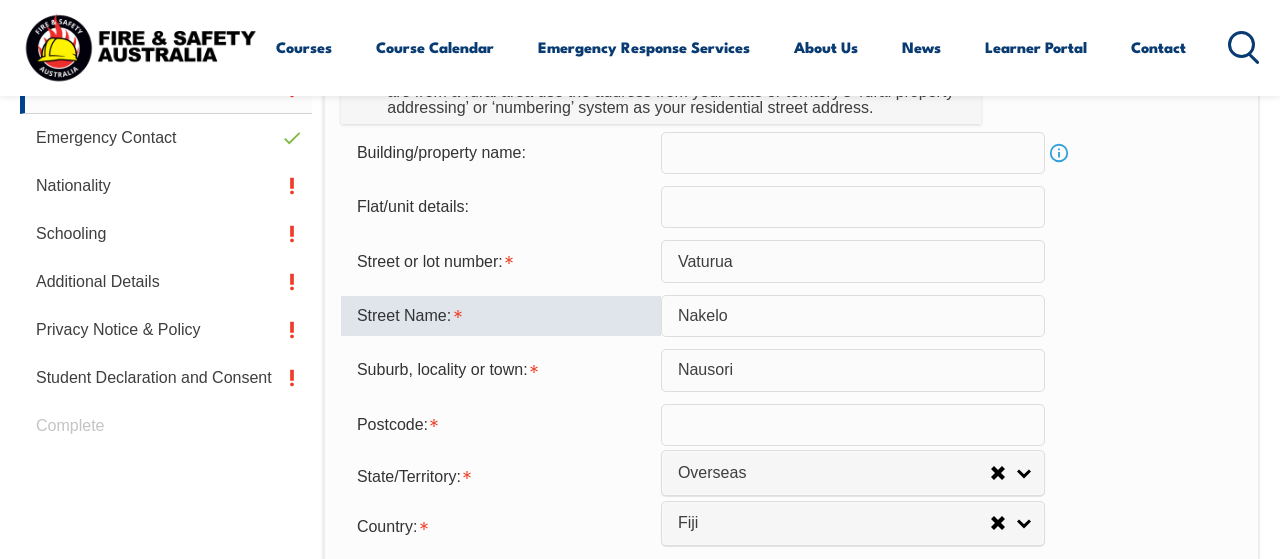 click at bounding box center (853, 425) 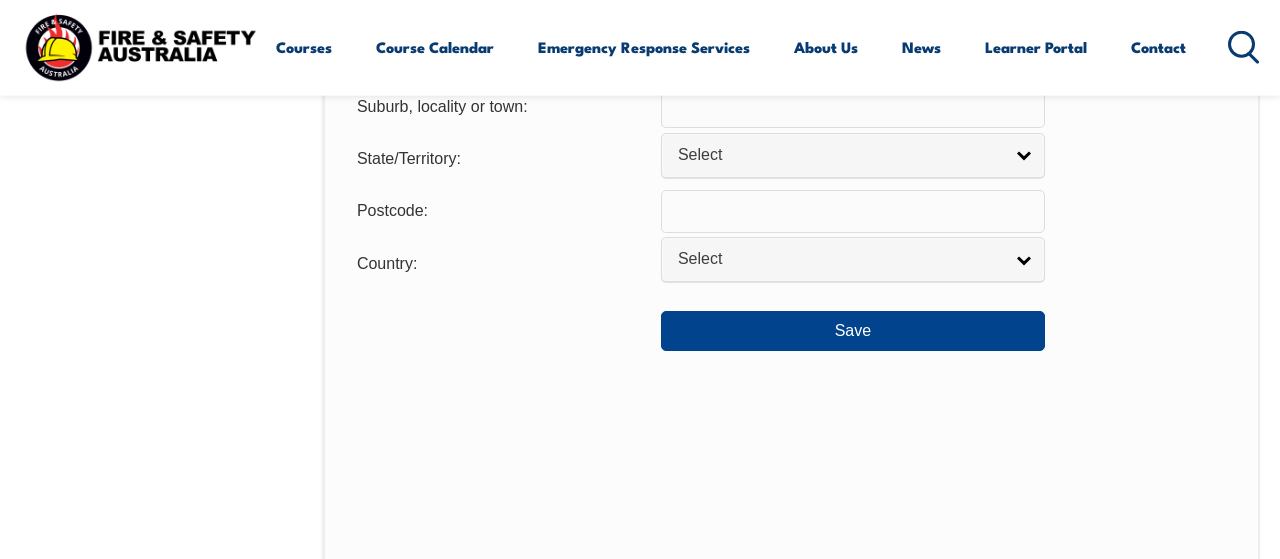 scroll, scrollTop: 1664, scrollLeft: 0, axis: vertical 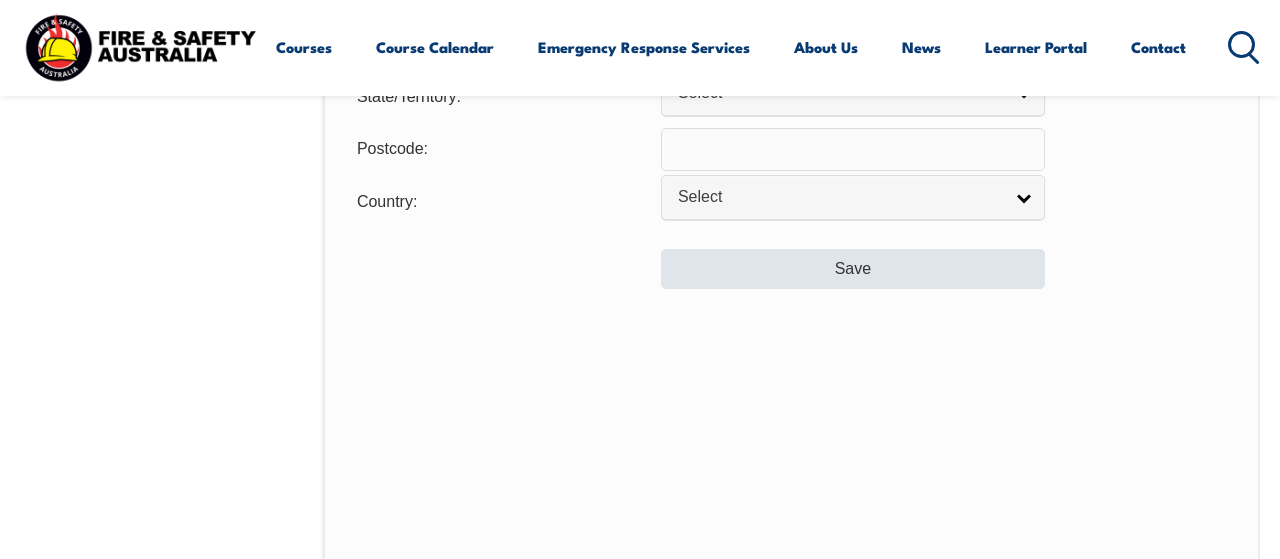 type on "679" 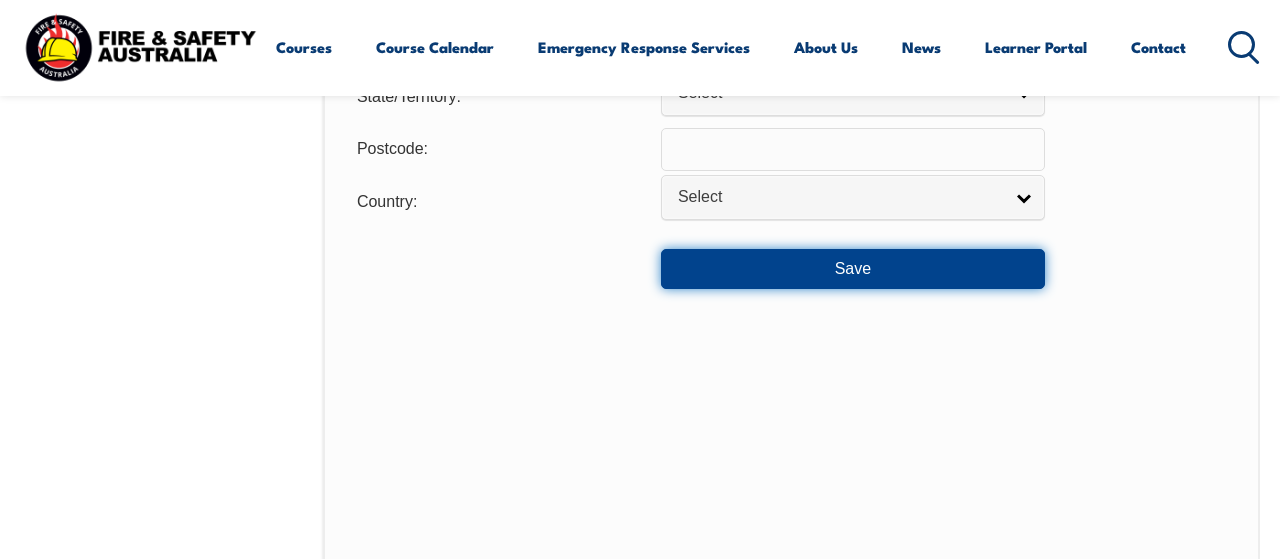 click on "Save" at bounding box center [853, 269] 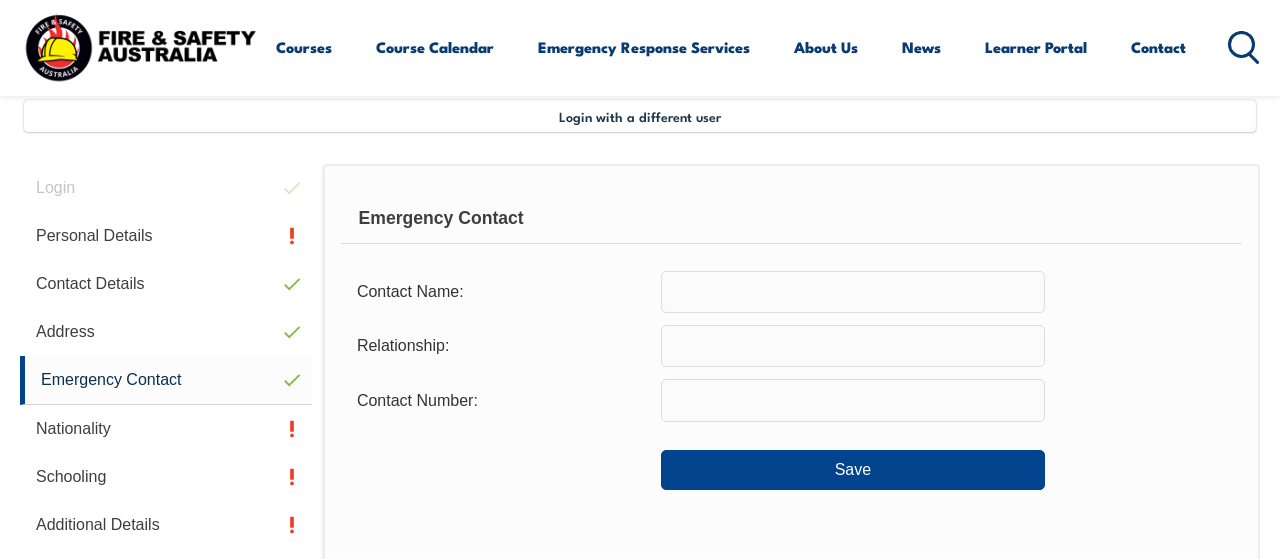 scroll, scrollTop: 484, scrollLeft: 0, axis: vertical 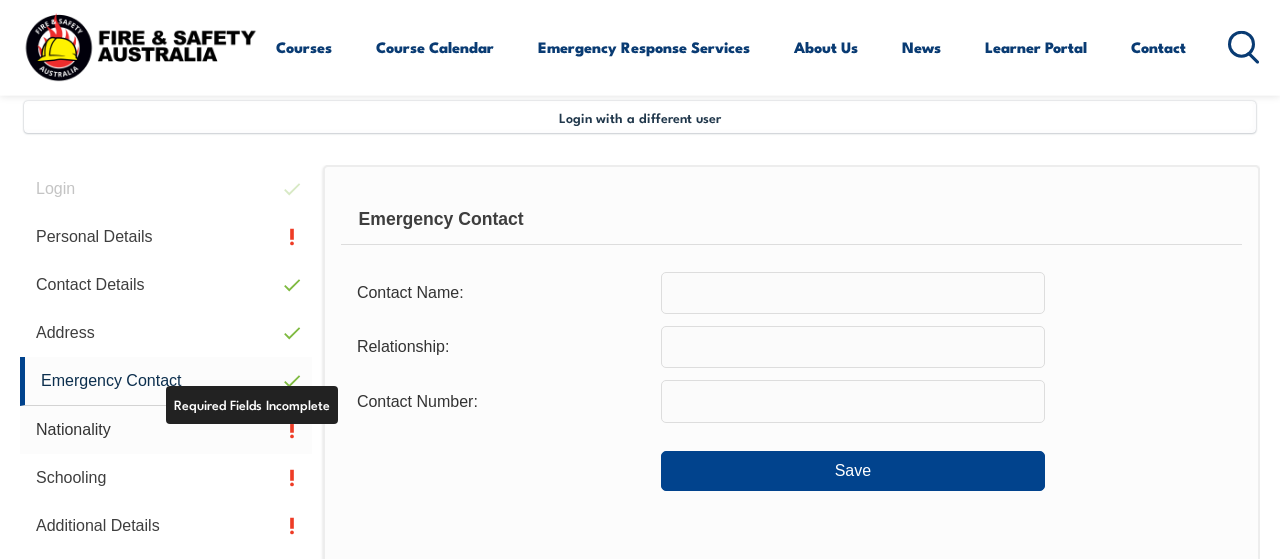 click on "Nationality" at bounding box center [166, 430] 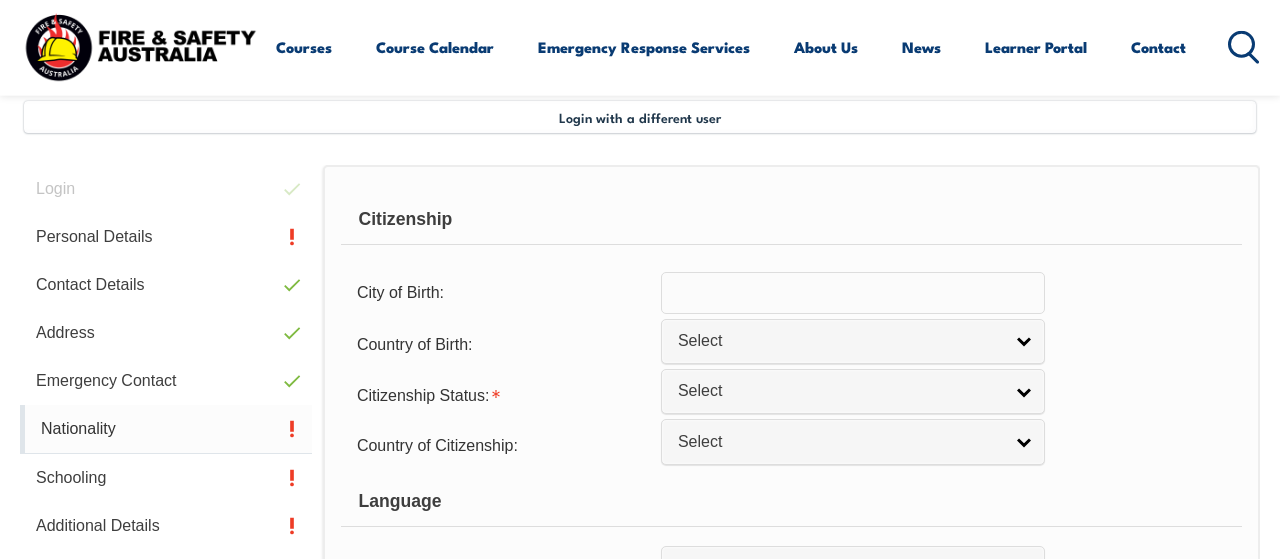 scroll, scrollTop: 485, scrollLeft: 0, axis: vertical 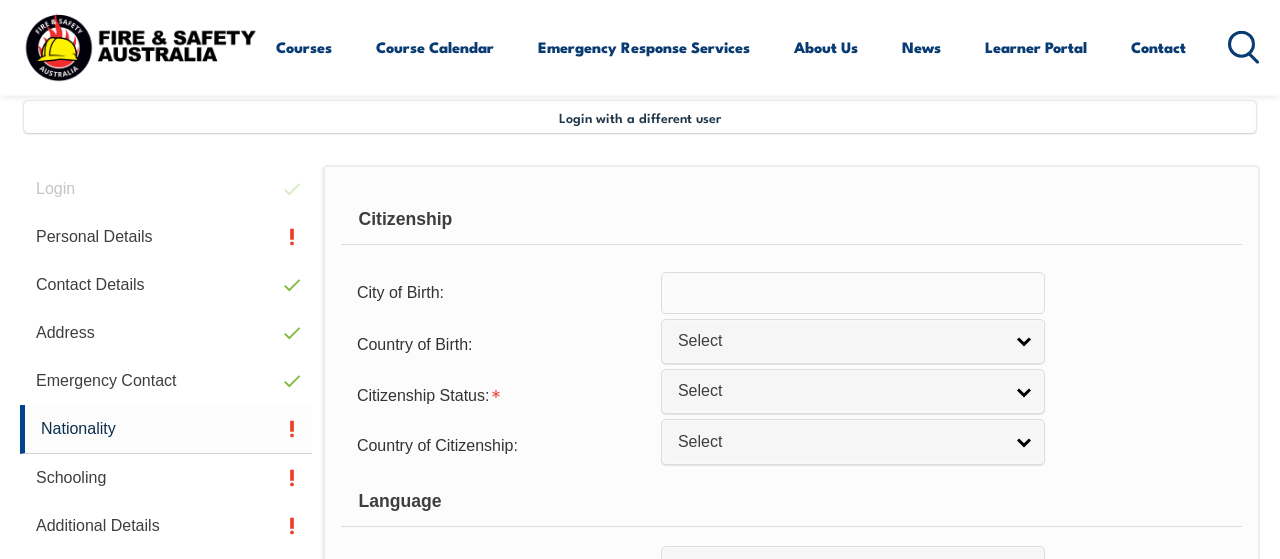 click at bounding box center [853, 293] 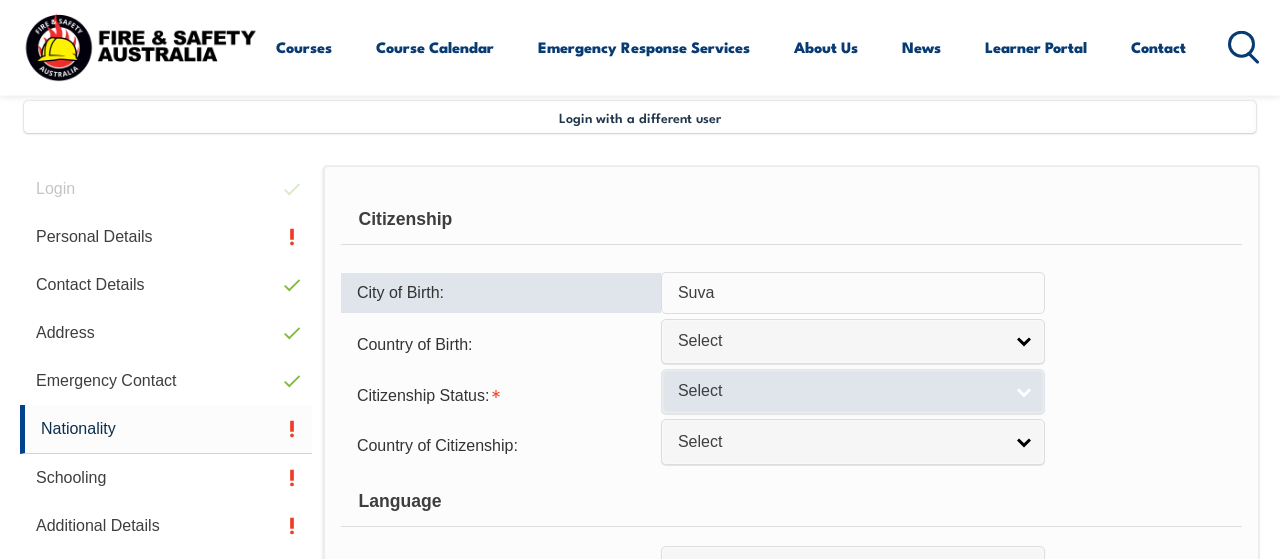 type on "Suva" 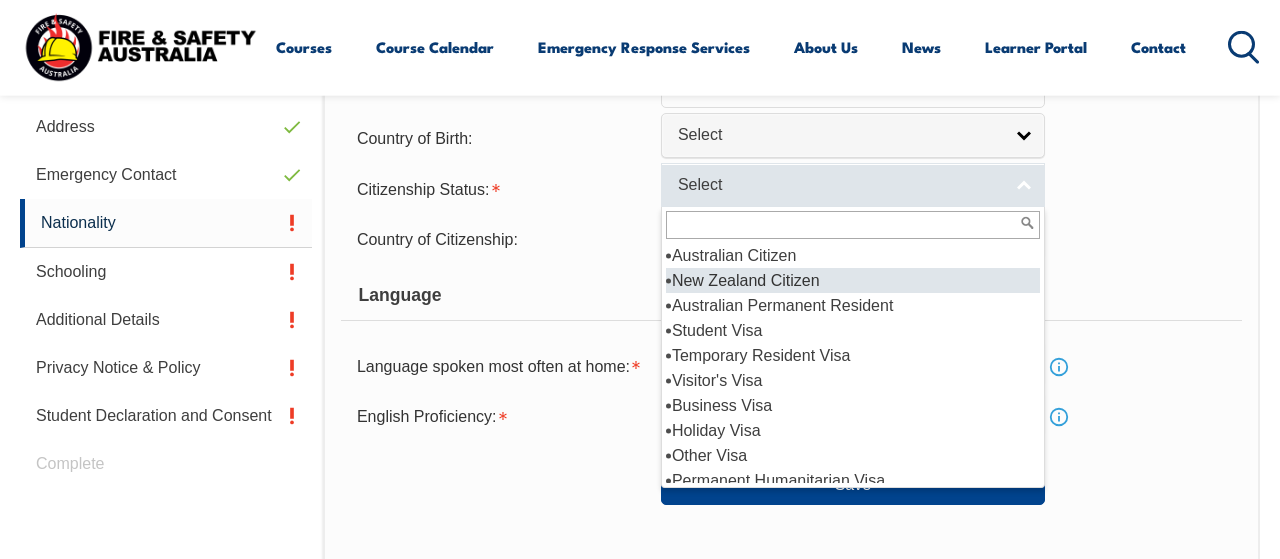 scroll, scrollTop: 693, scrollLeft: 0, axis: vertical 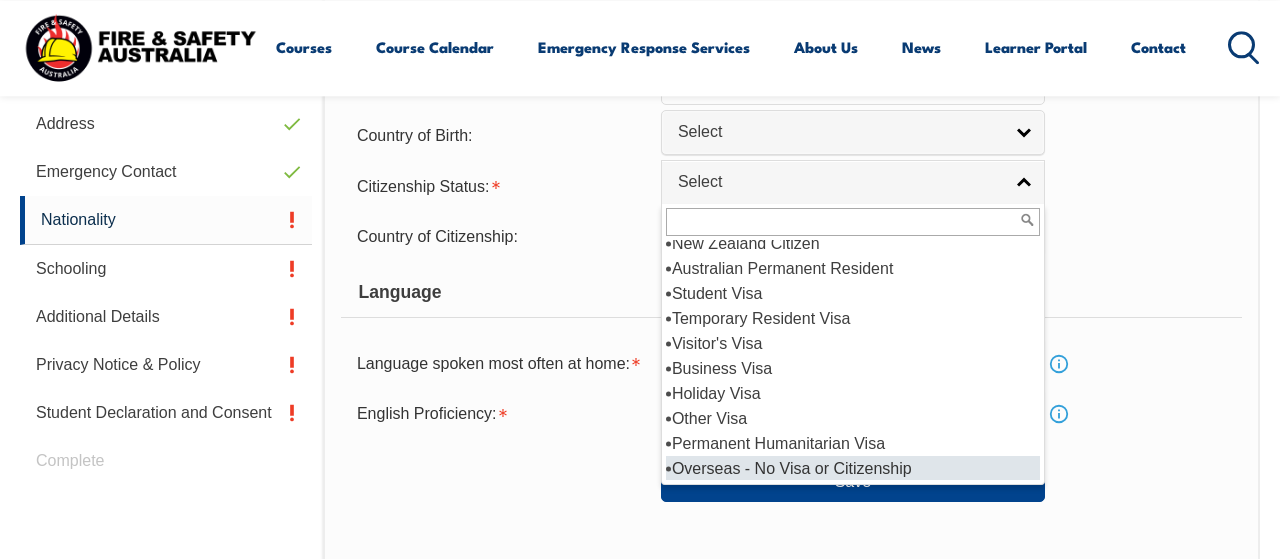 click on "Overseas - No Visa or Citizenship" at bounding box center [853, 468] 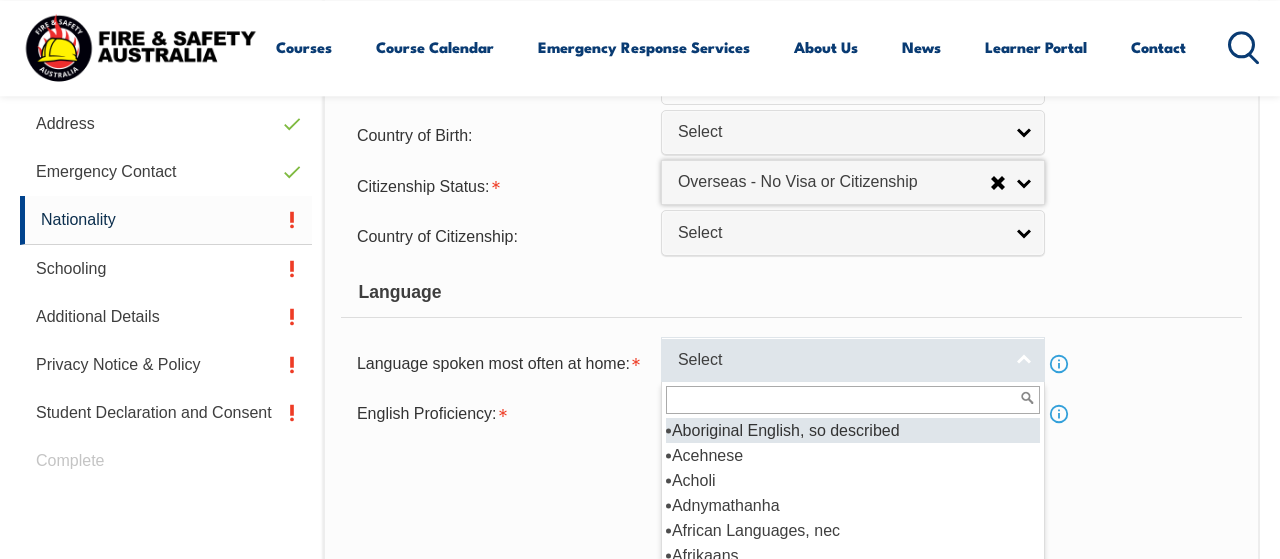 click on "Select" at bounding box center [840, 360] 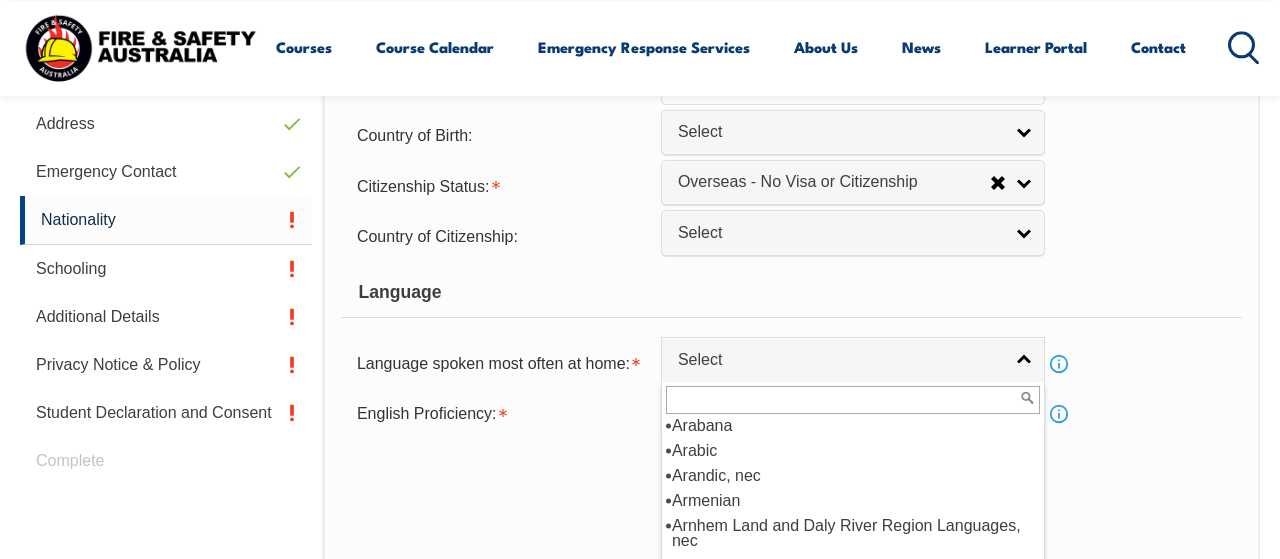 scroll, scrollTop: 474, scrollLeft: 0, axis: vertical 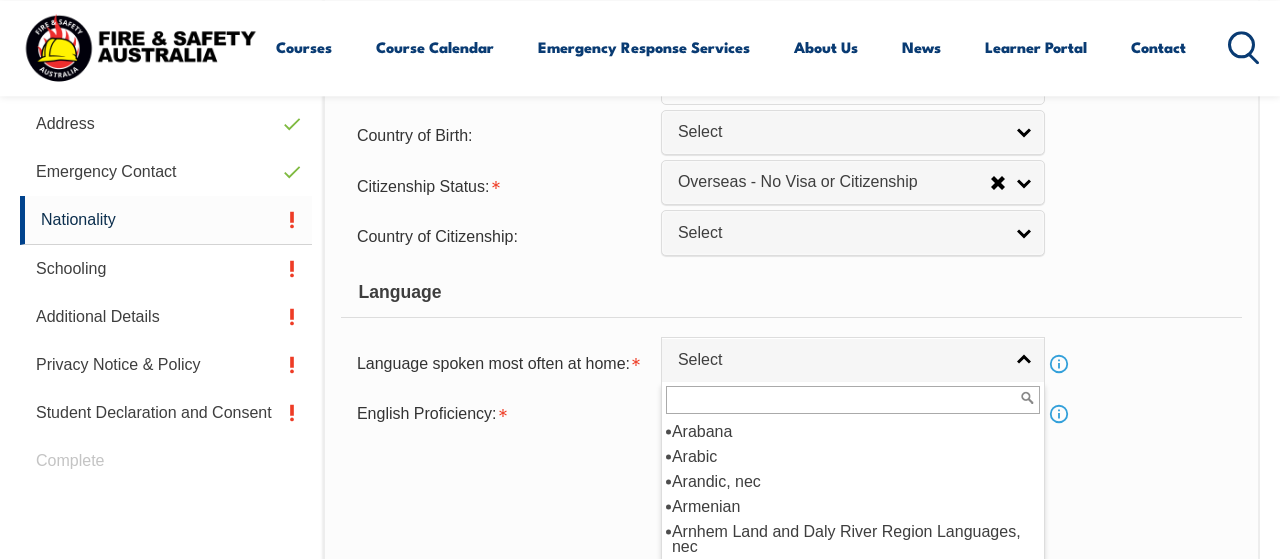 click at bounding box center (501, 474) 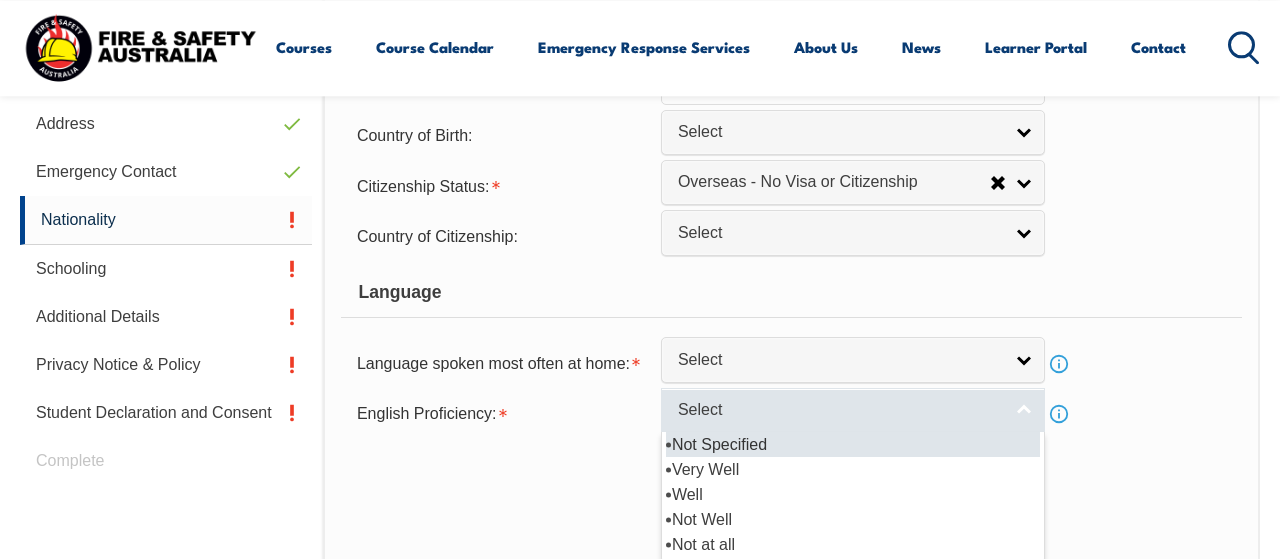 click on "Select" at bounding box center [853, 410] 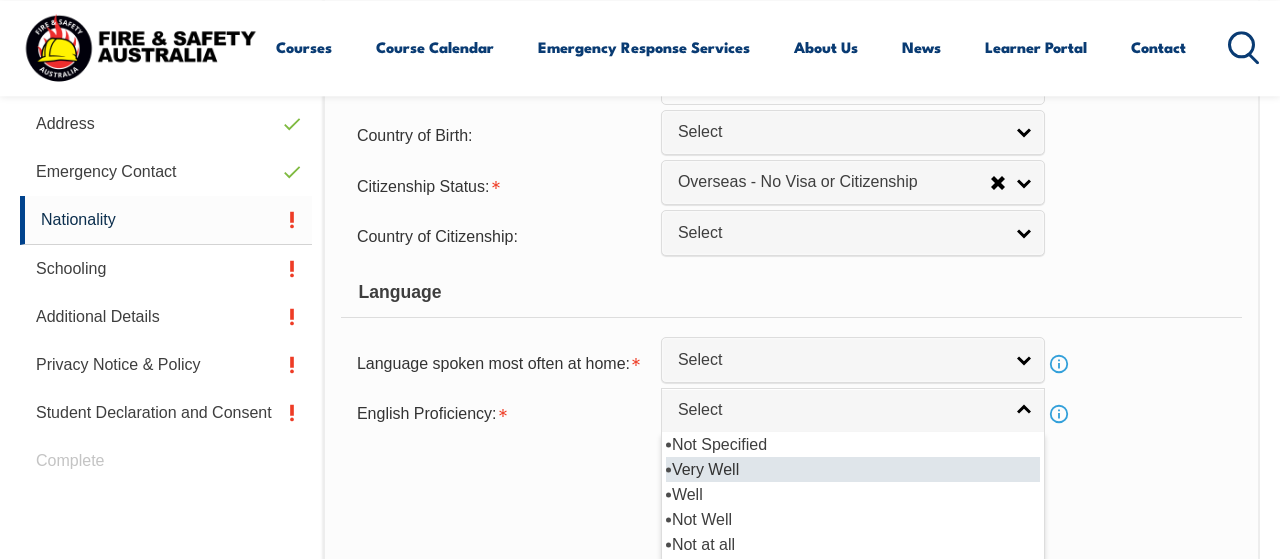 click on "Very Well" at bounding box center [853, 469] 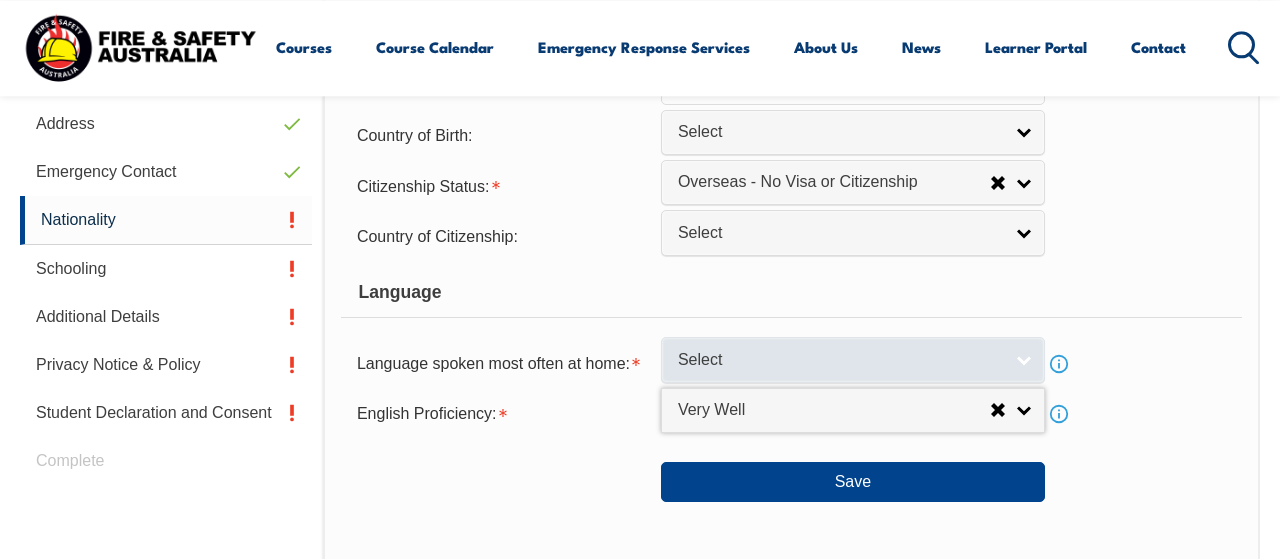 click on "Select" at bounding box center (840, 360) 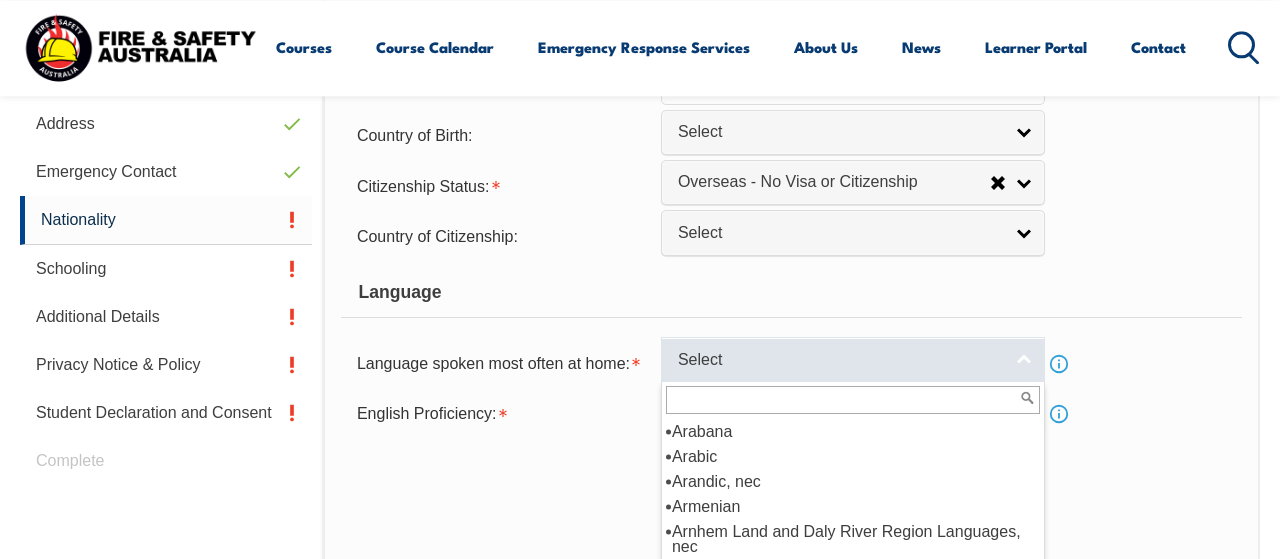 scroll, scrollTop: 0, scrollLeft: 0, axis: both 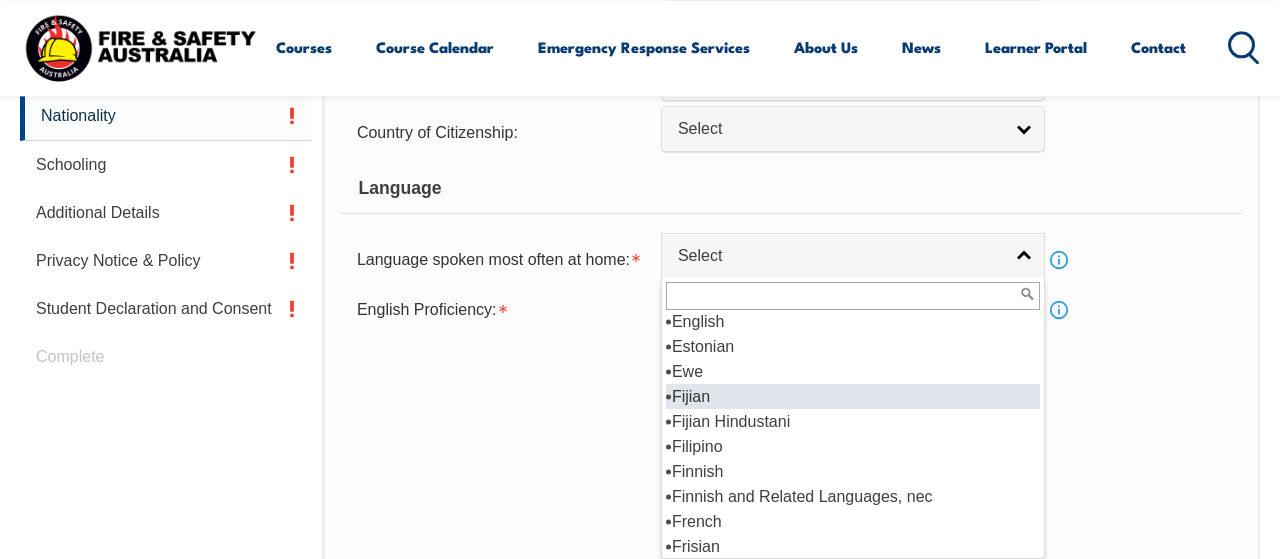 click on "Fijian" at bounding box center [853, 396] 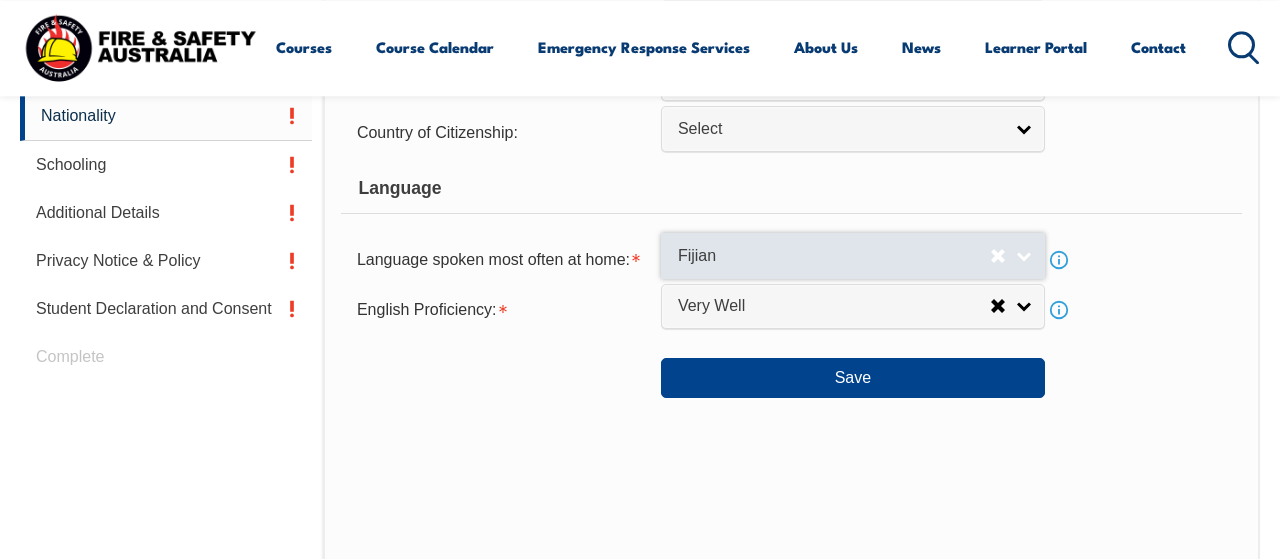 click on "Fijian" at bounding box center [853, 255] 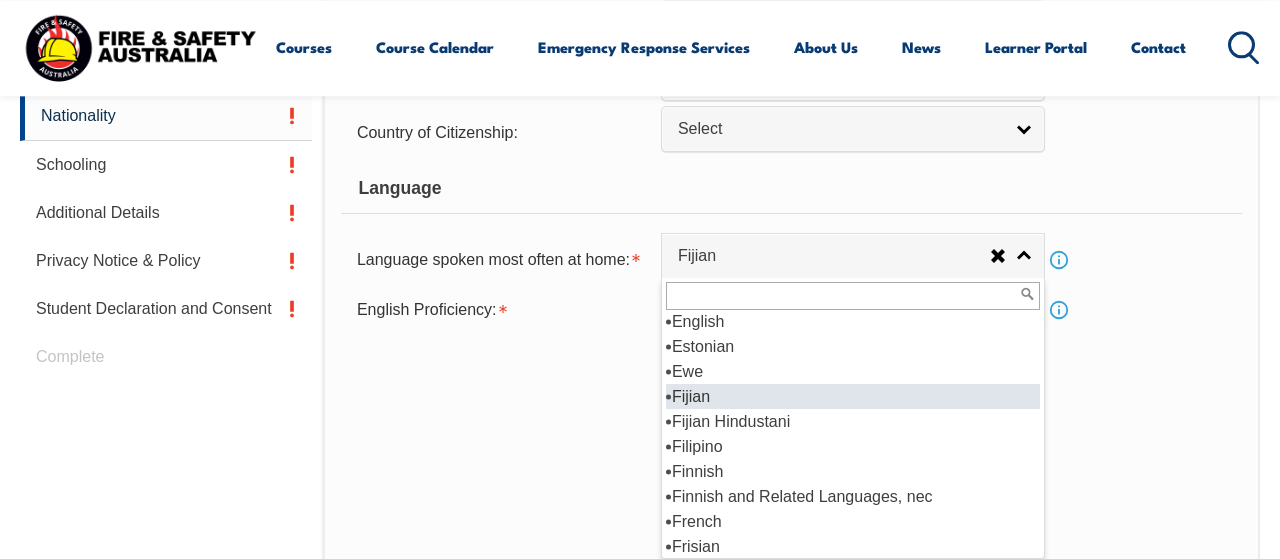 scroll, scrollTop: 2514, scrollLeft: 0, axis: vertical 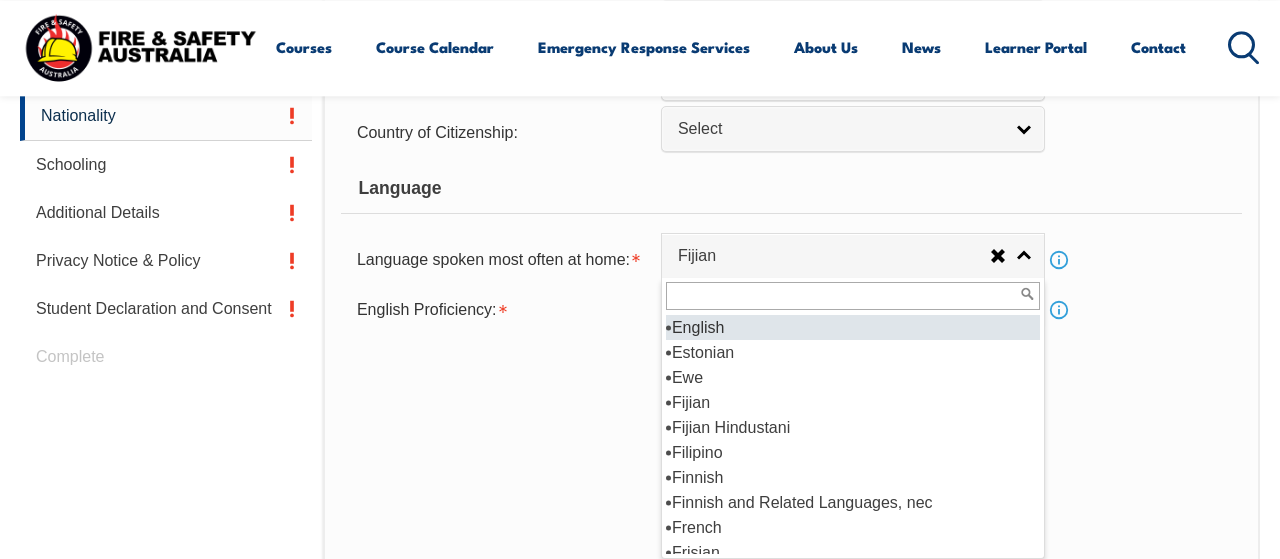 click on "English" at bounding box center [853, 327] 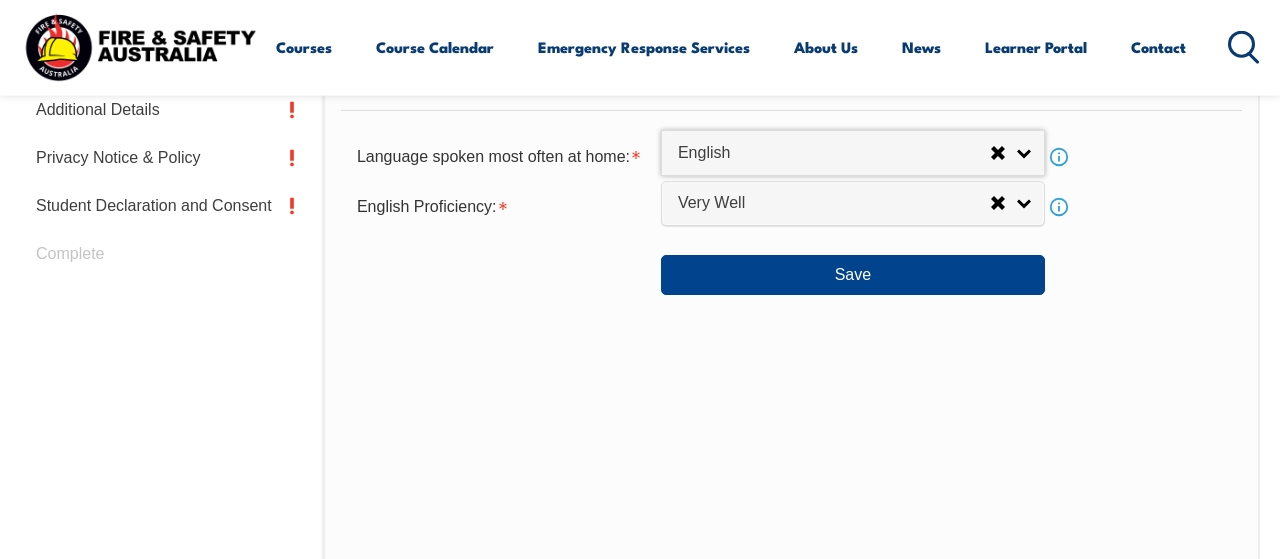 scroll, scrollTop: 796, scrollLeft: 0, axis: vertical 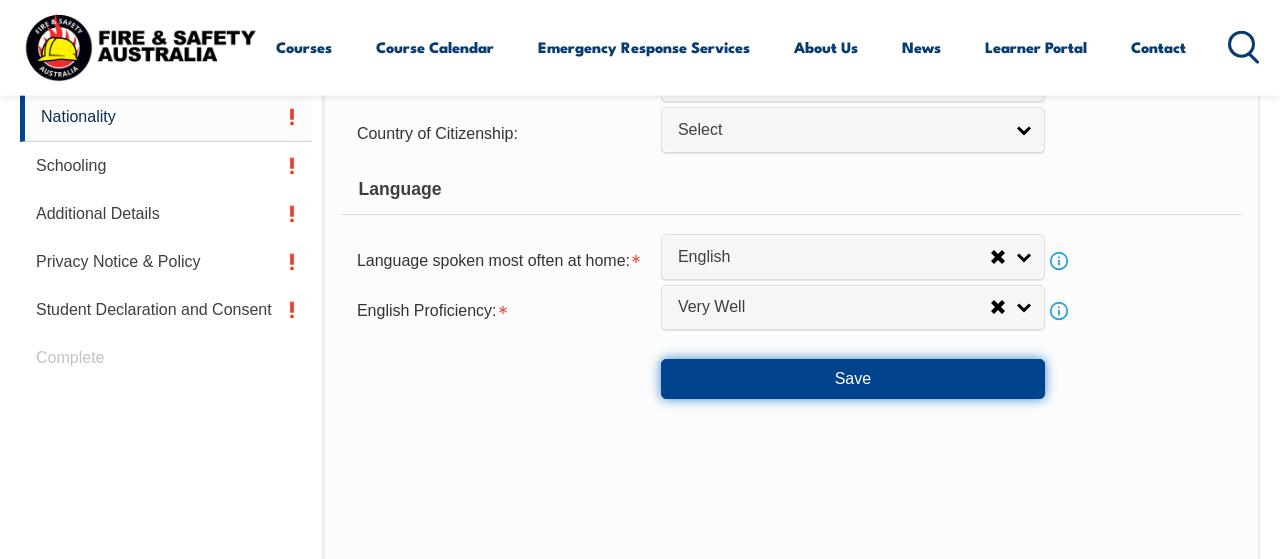drag, startPoint x: 867, startPoint y: 400, endPoint x: 871, endPoint y: 470, distance: 70.11419 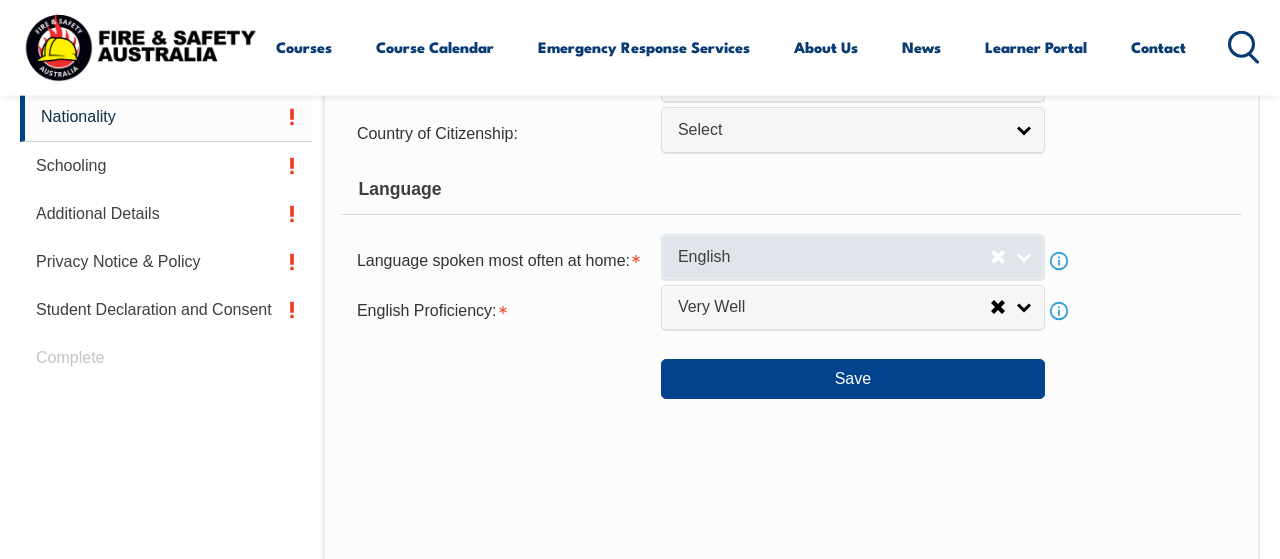 click on "English" at bounding box center [853, 256] 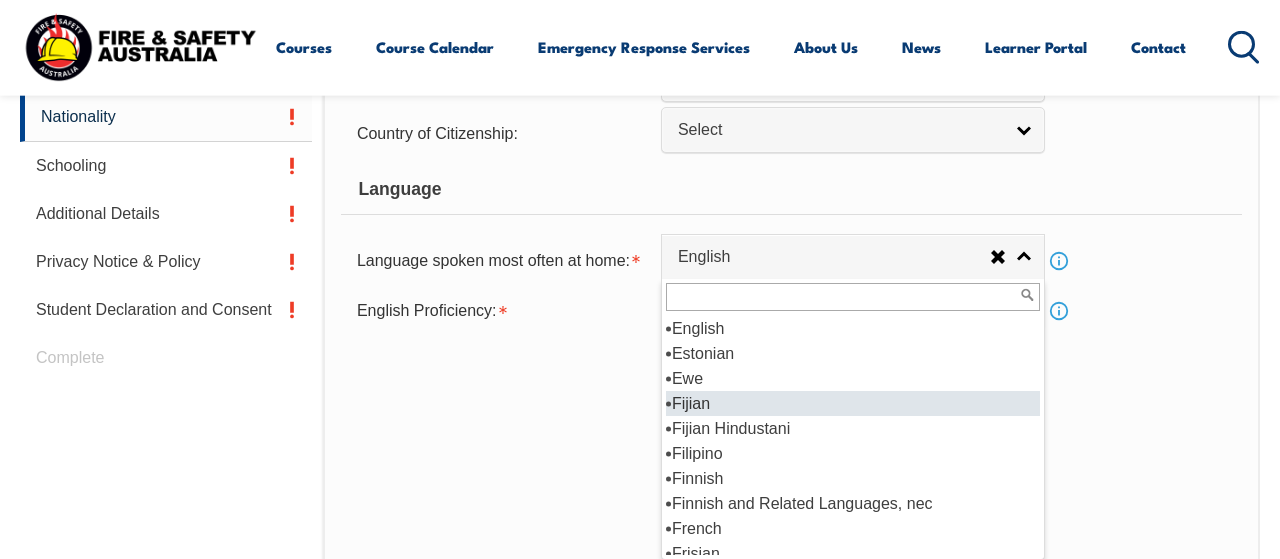 click on "Fijian" at bounding box center [853, 403] 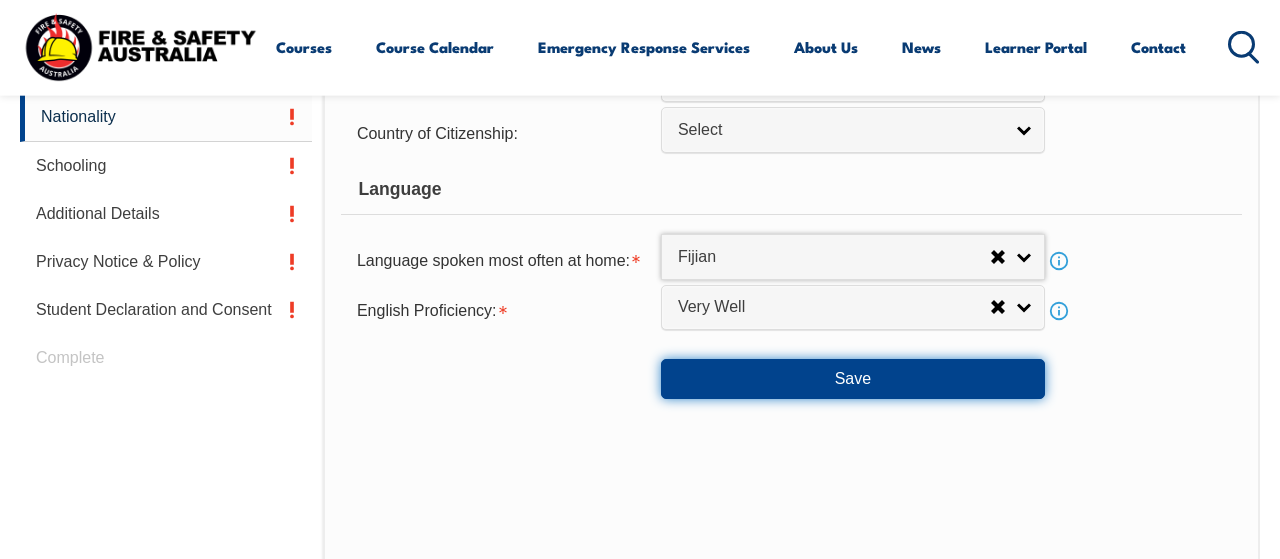 click on "Save" at bounding box center [853, 379] 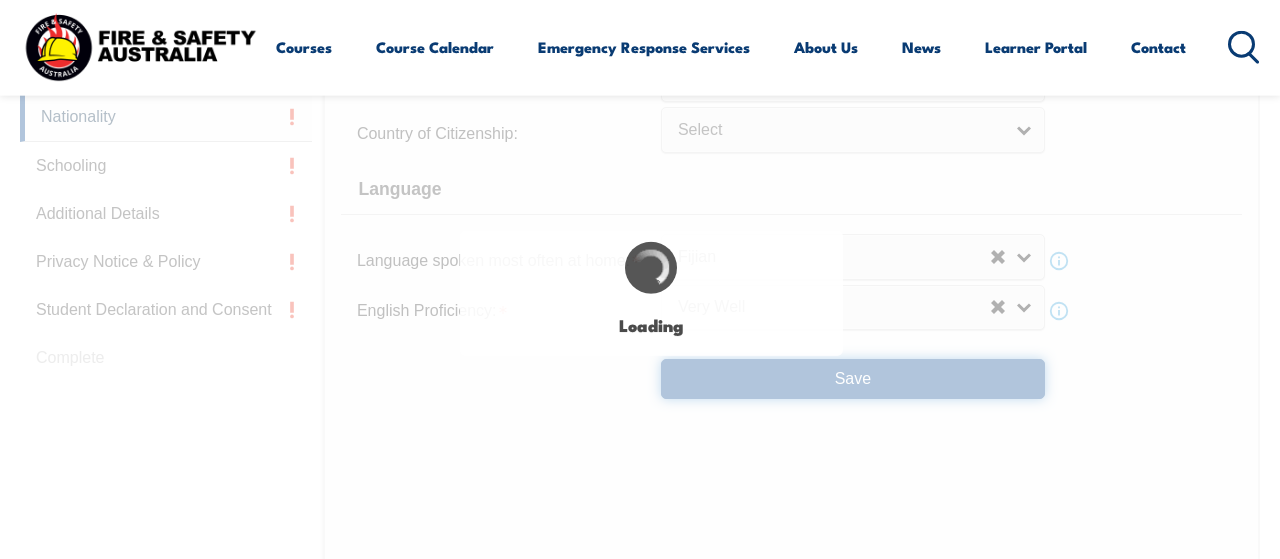 scroll, scrollTop: 0, scrollLeft: 0, axis: both 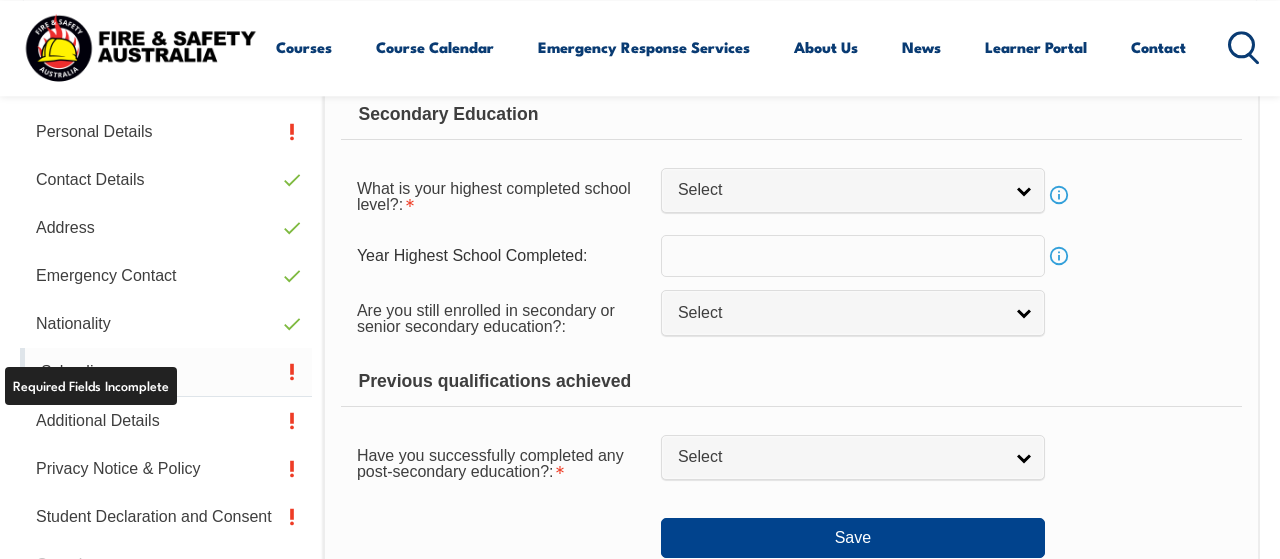 click on "Schooling" at bounding box center [166, 372] 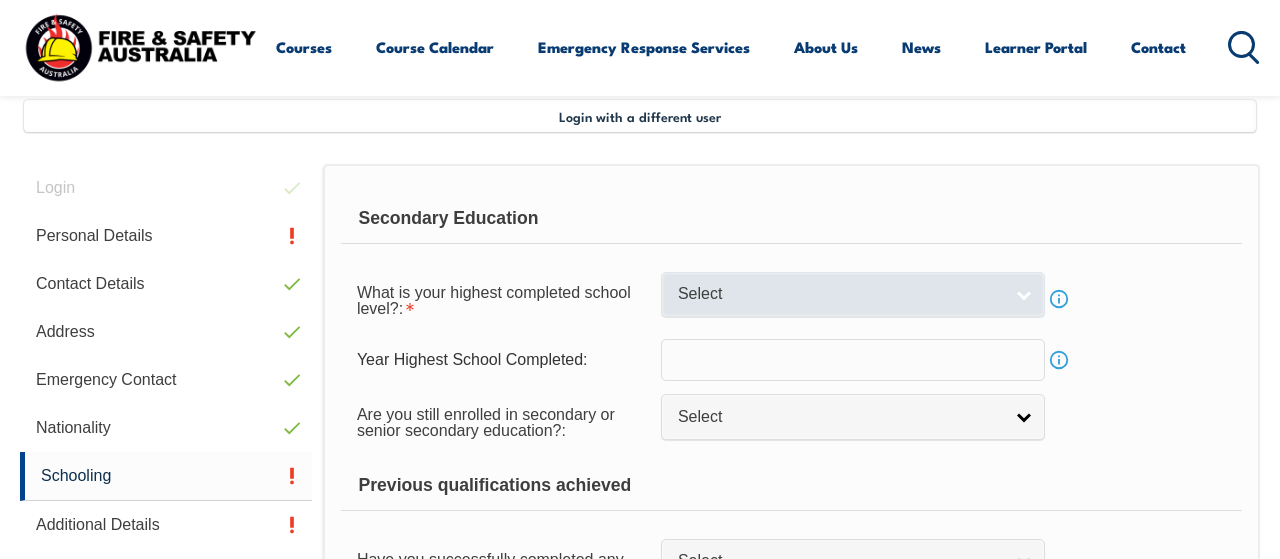 scroll, scrollTop: 484, scrollLeft: 0, axis: vertical 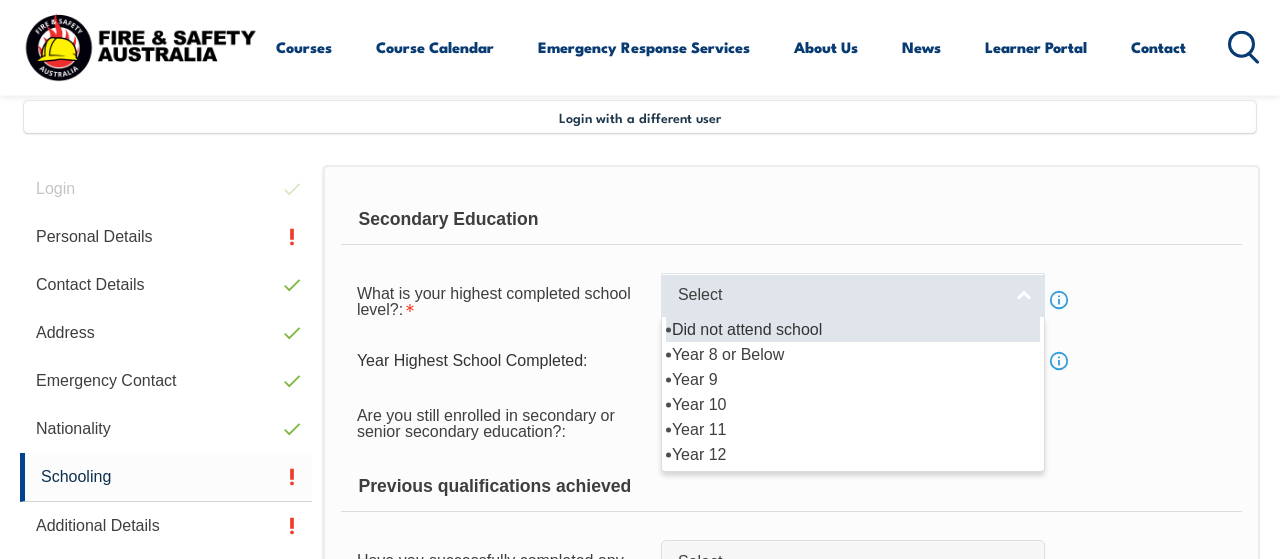 click on "Select" at bounding box center (840, 295) 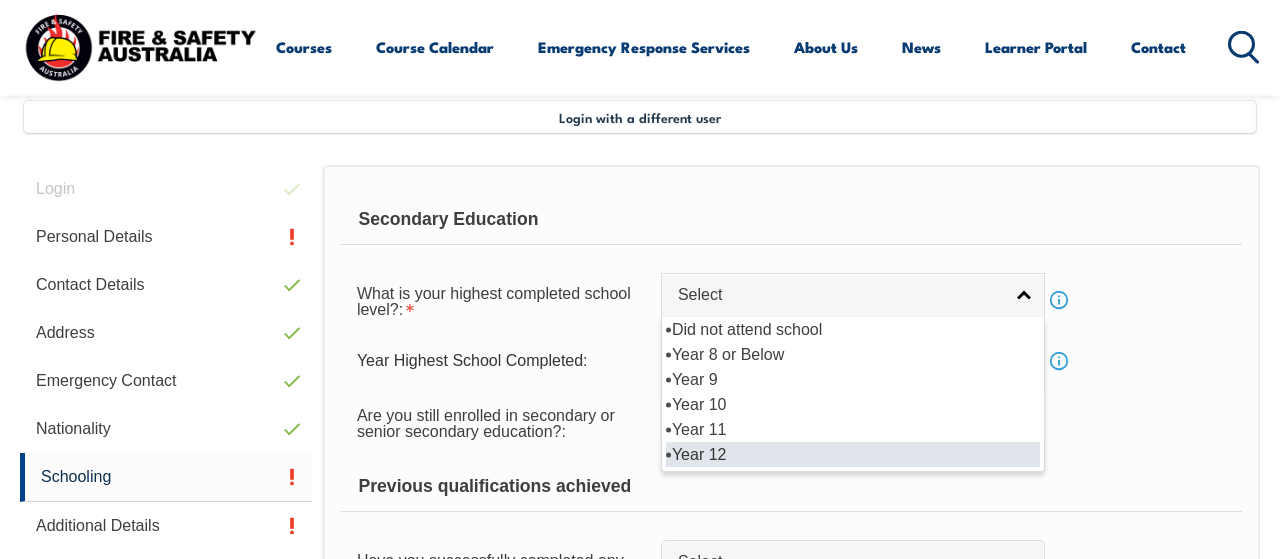click on "Year 12" at bounding box center [853, 454] 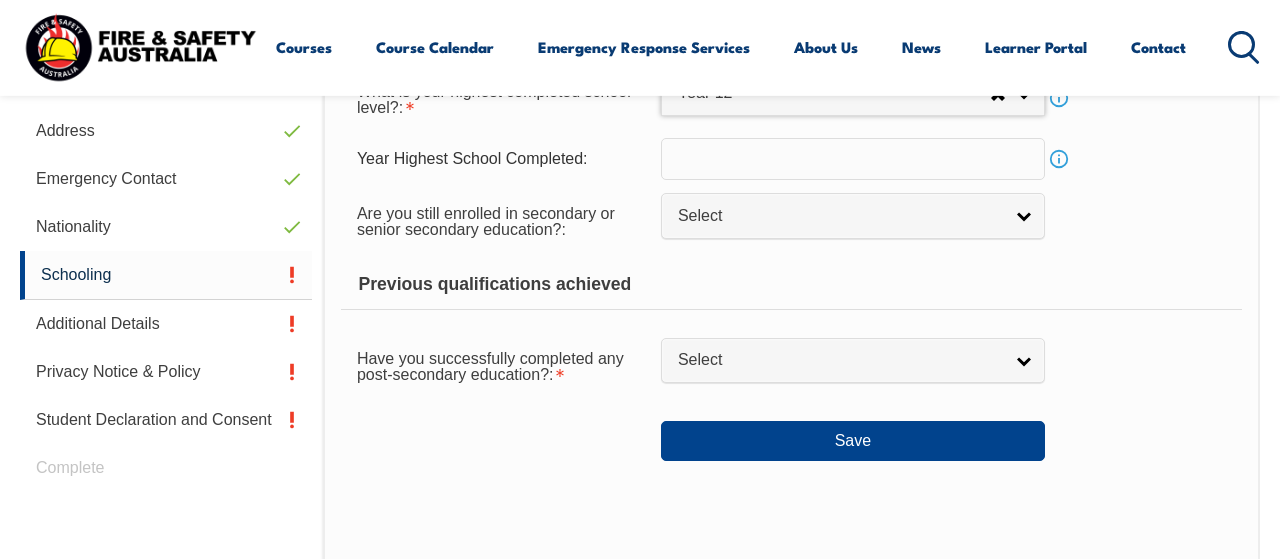 scroll, scrollTop: 693, scrollLeft: 0, axis: vertical 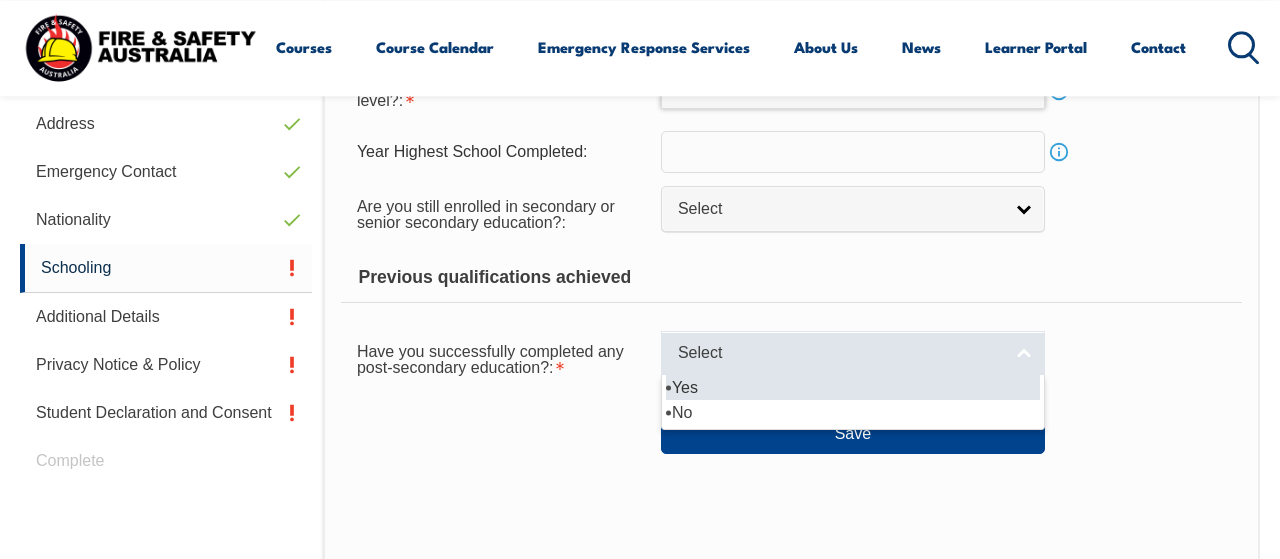 click on "Select" at bounding box center [840, 353] 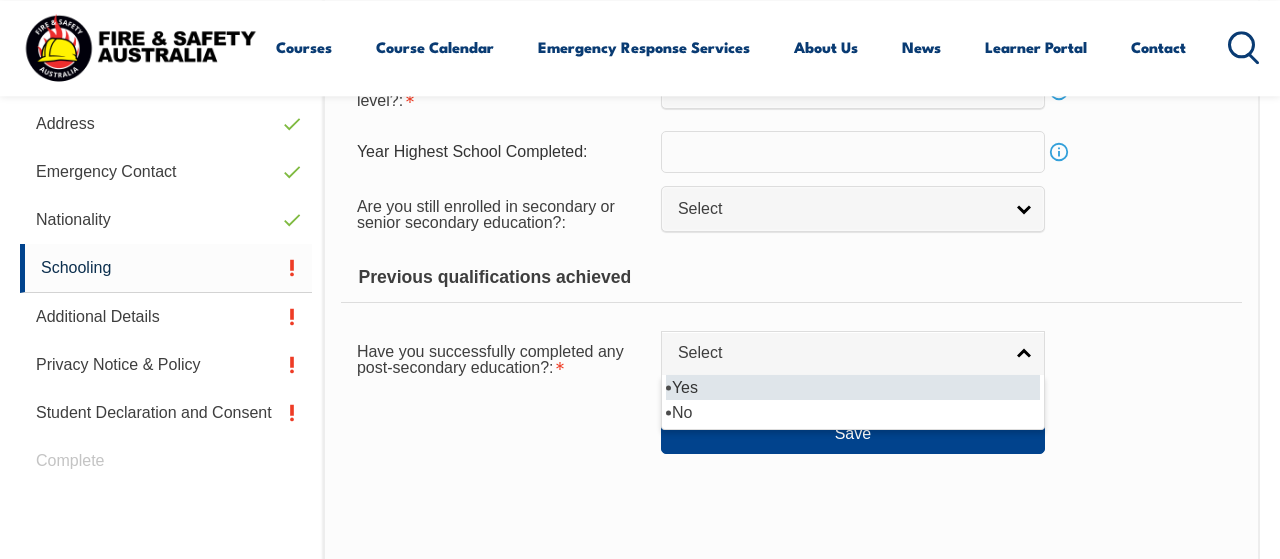 click on "Yes" at bounding box center [853, 387] 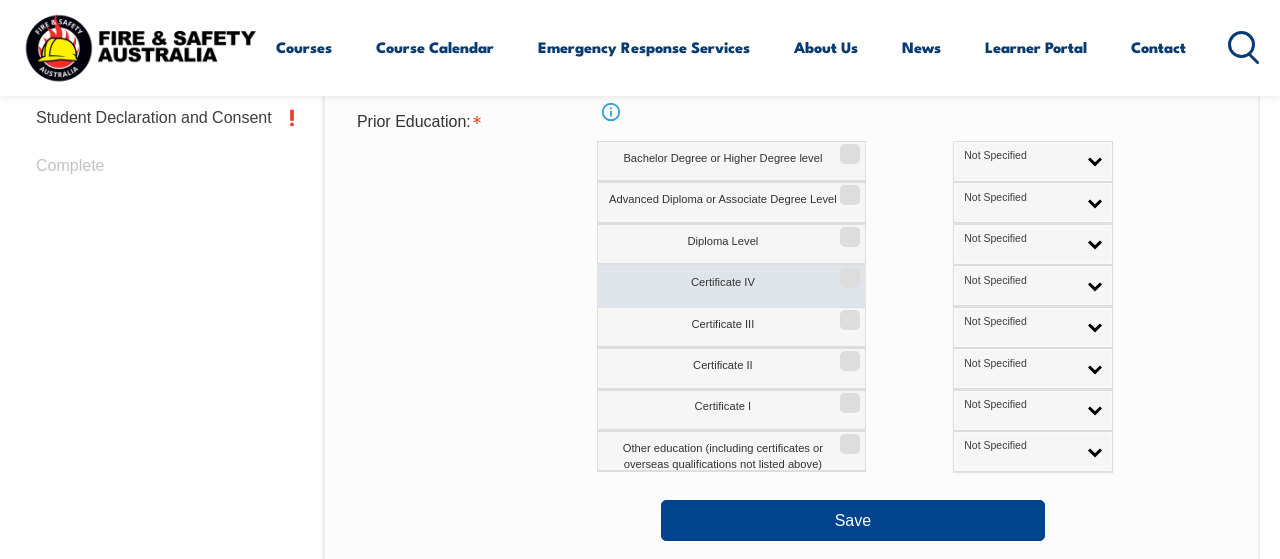 scroll, scrollTop: 900, scrollLeft: 0, axis: vertical 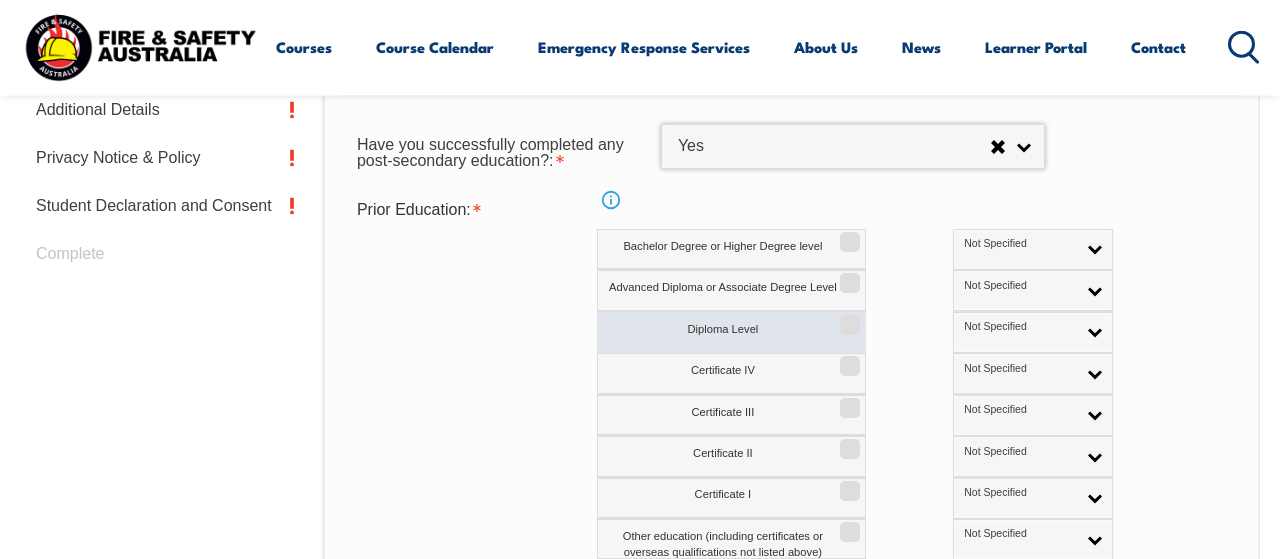 click on "Diploma Level" at bounding box center [847, 318] 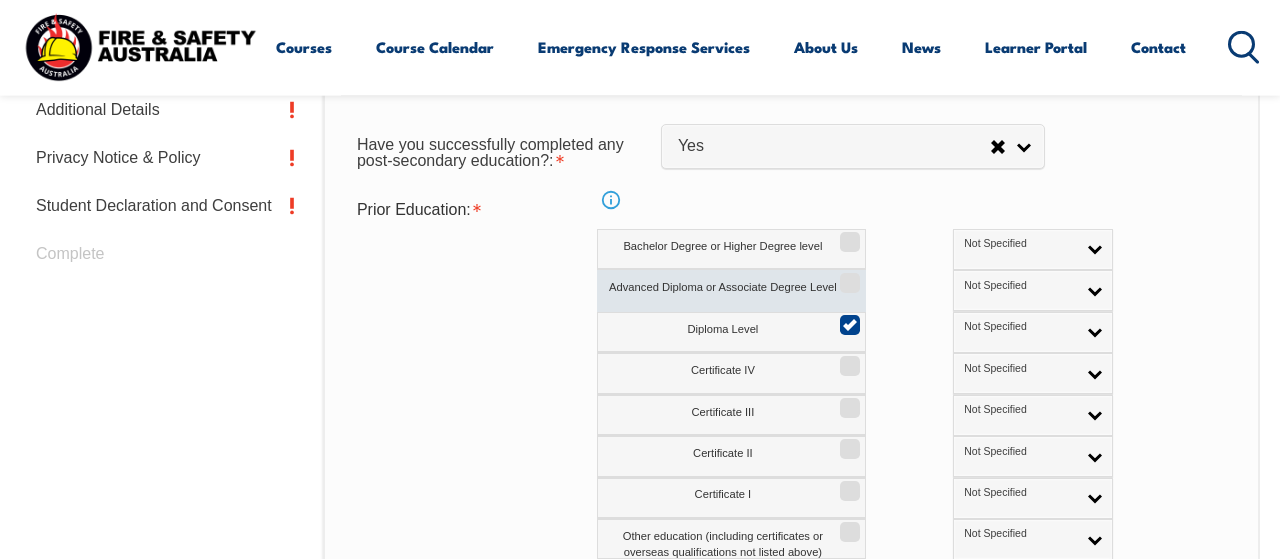 click on "Advanced Diploma or Associate Degree Level" at bounding box center (847, 276) 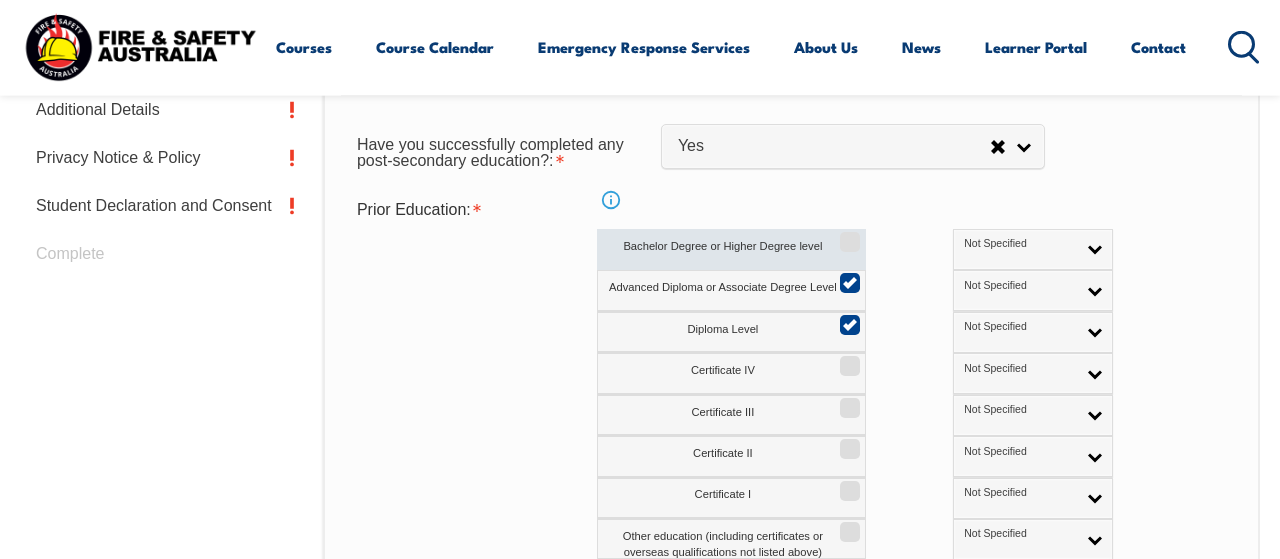 click on "Bachelor Degree or Higher Degree level" at bounding box center [847, 235] 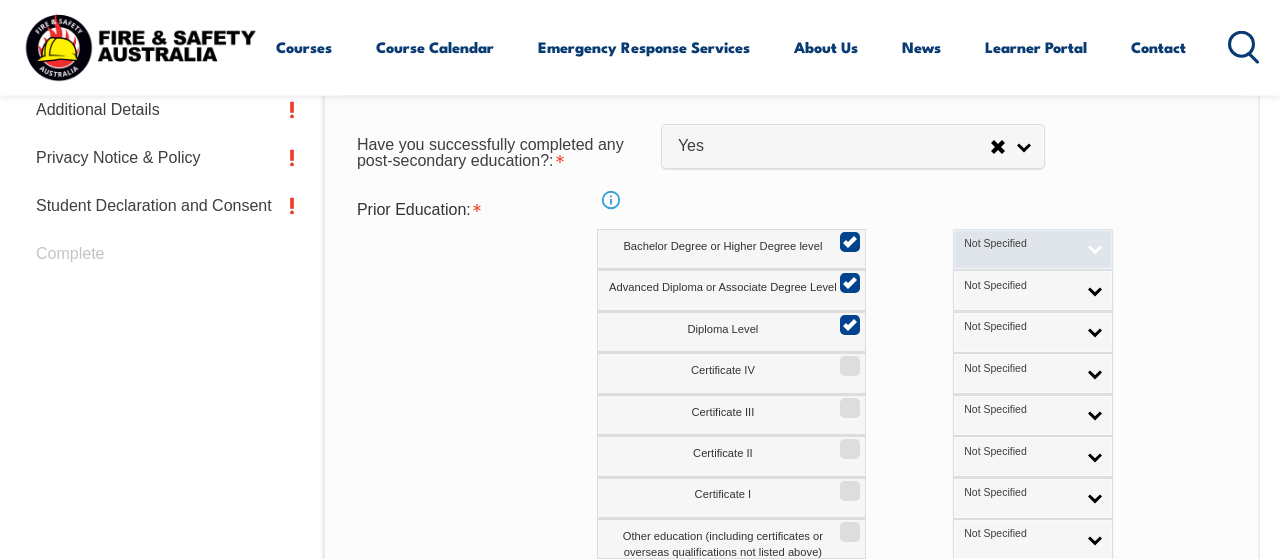 click on "Not Specified" at bounding box center [1033, 249] 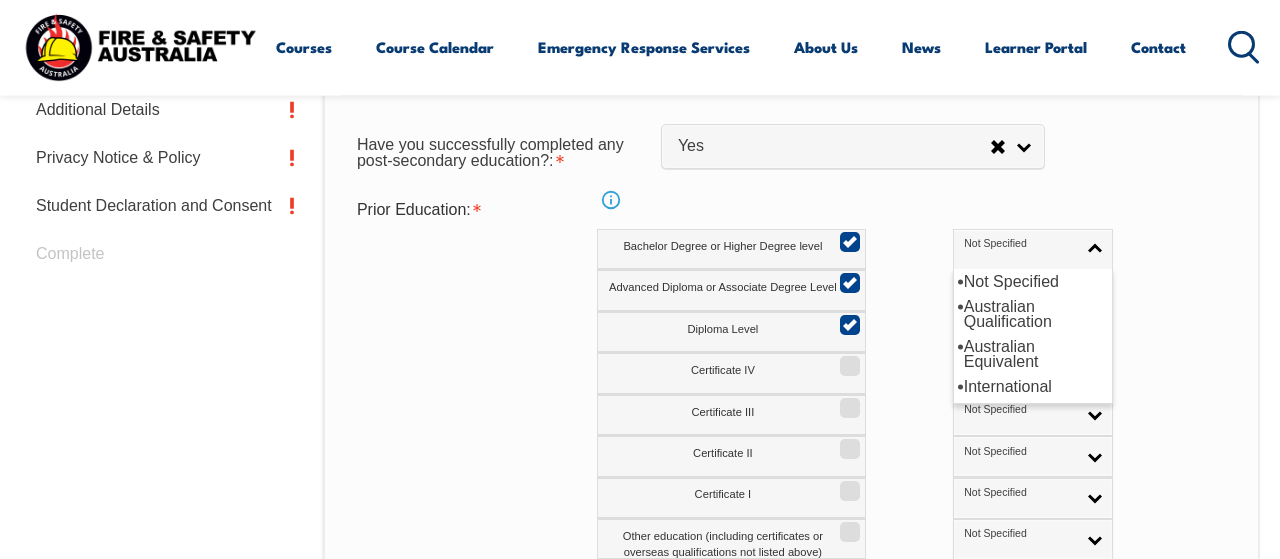 click on "Diploma Level Not Specified Australian Qualification Australian Equivalent International
Not Specified" at bounding box center [898, 332] 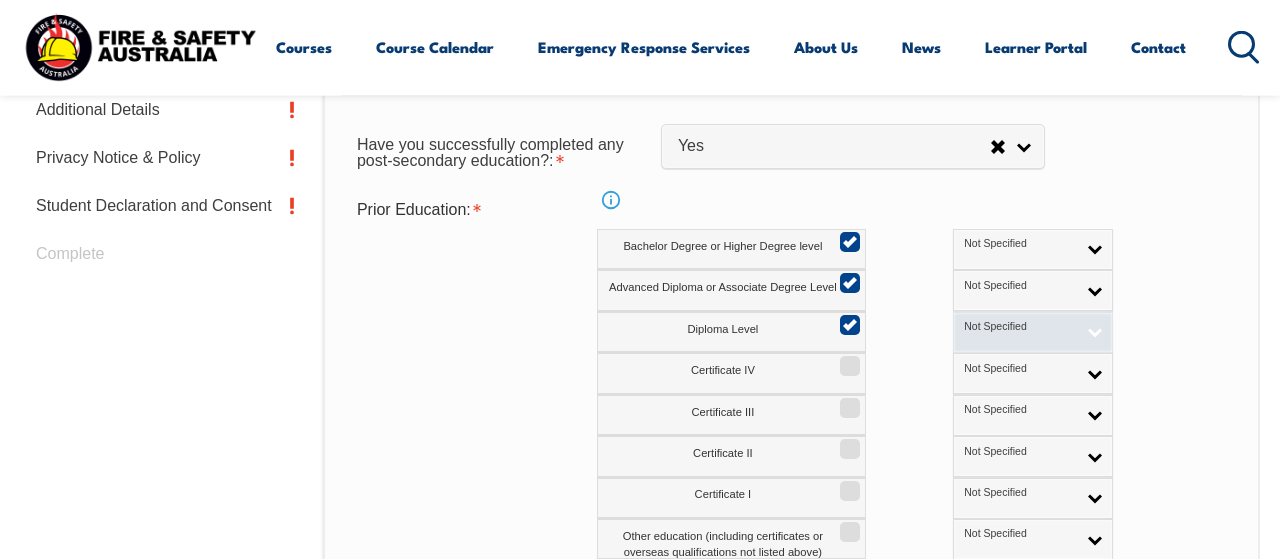 click on "Not Specified" at bounding box center [1033, 332] 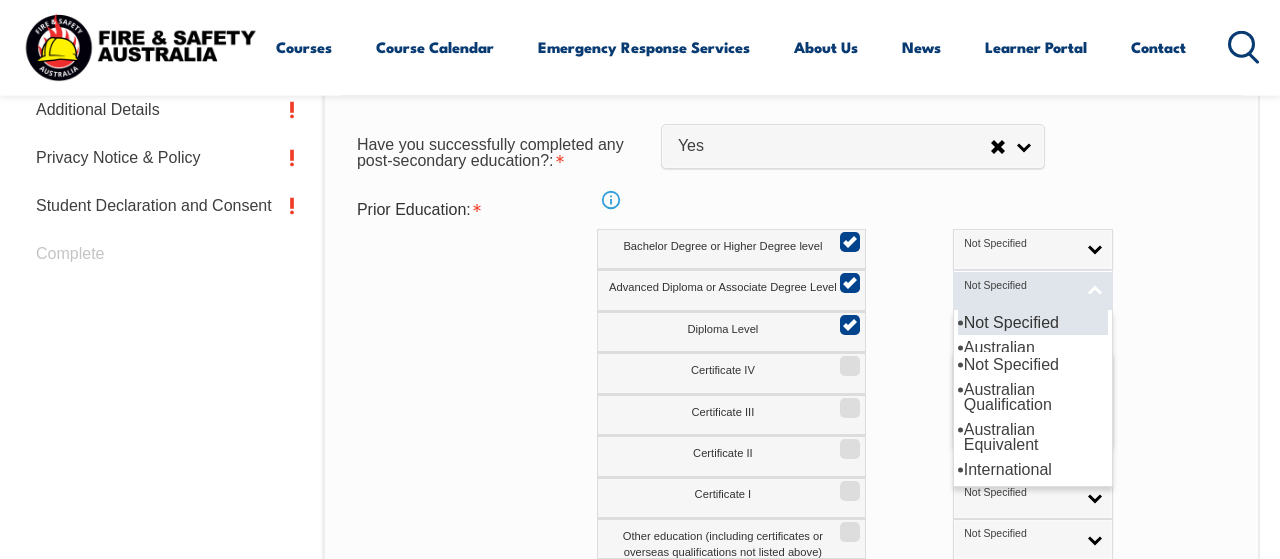 click on "Not Specified" at bounding box center [1019, 286] 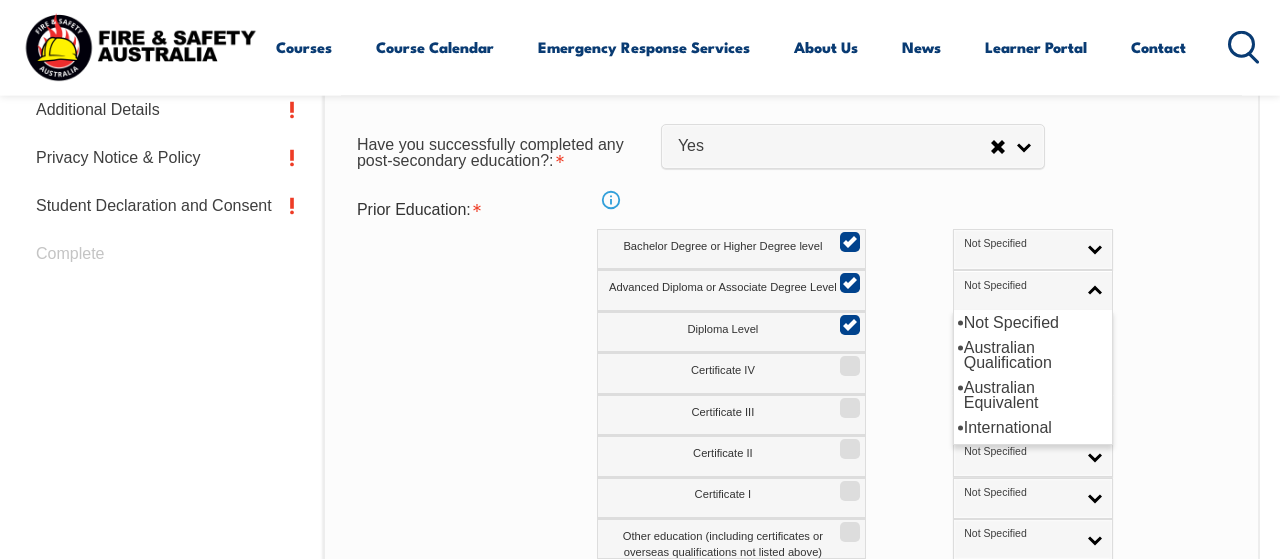 click on "Certificate IV Not Specified Australian Qualification Australian Equivalent International
Not Specified" at bounding box center [898, 373] 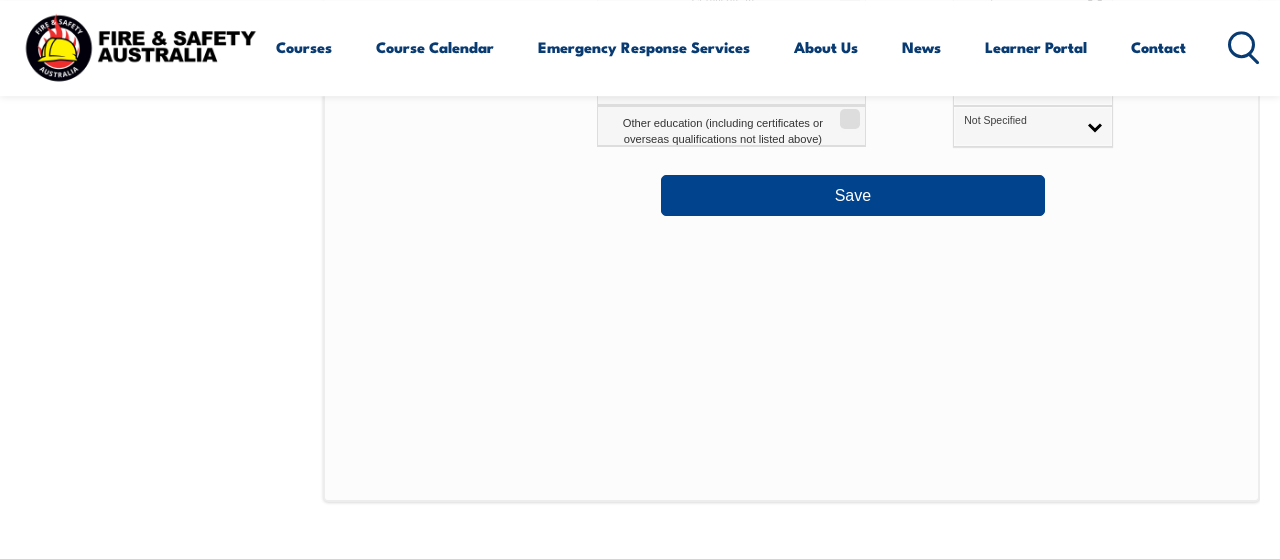 scroll, scrollTop: 1317, scrollLeft: 0, axis: vertical 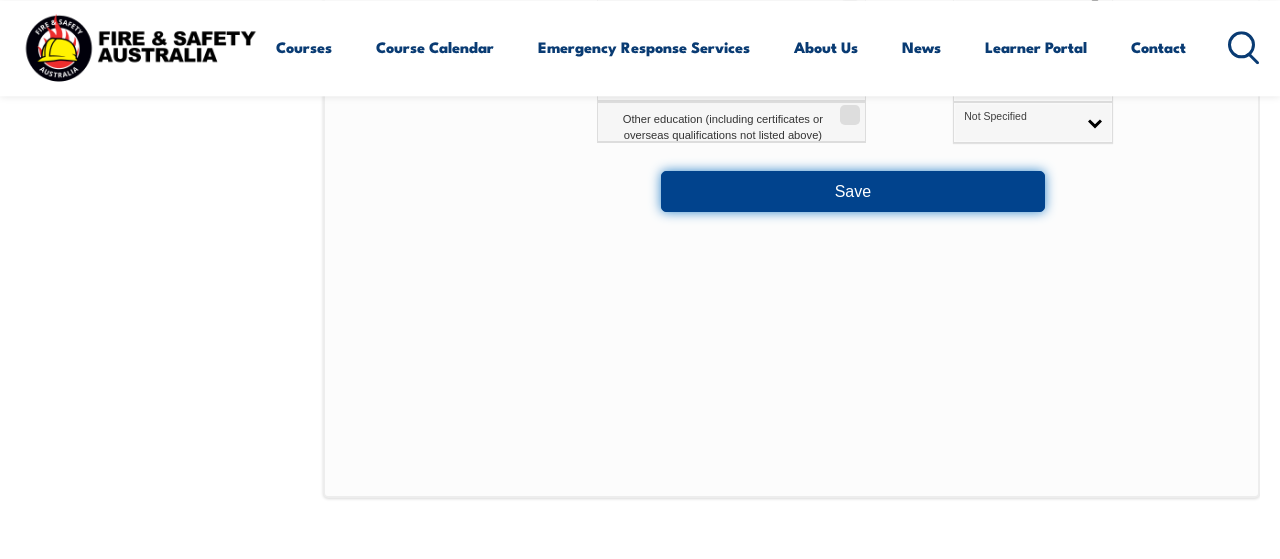 click on "Save" at bounding box center (853, 191) 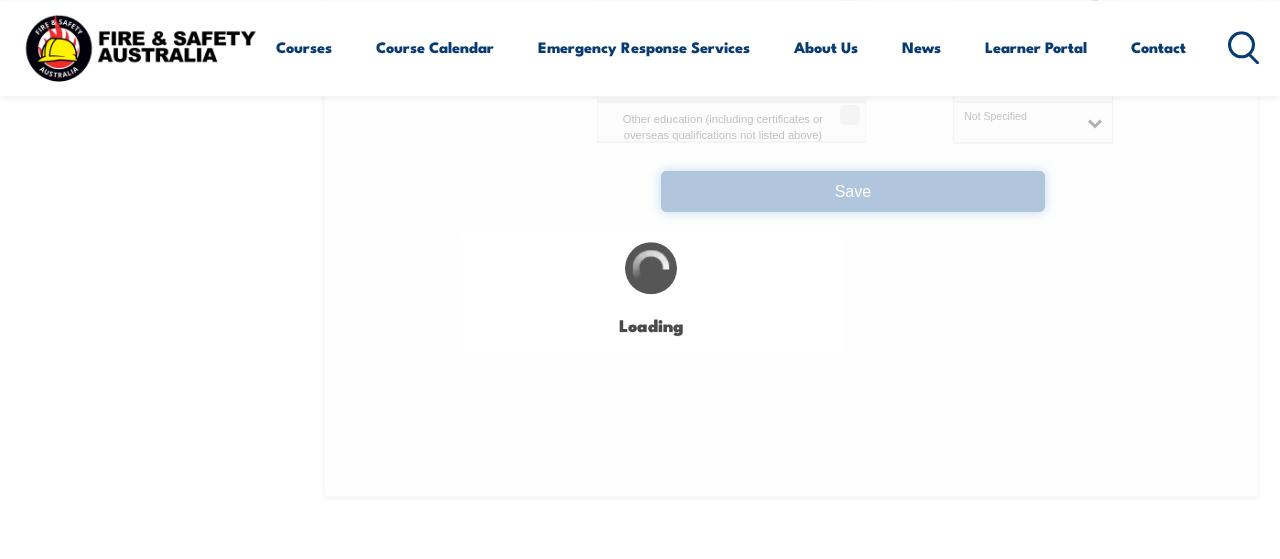 select on "true" 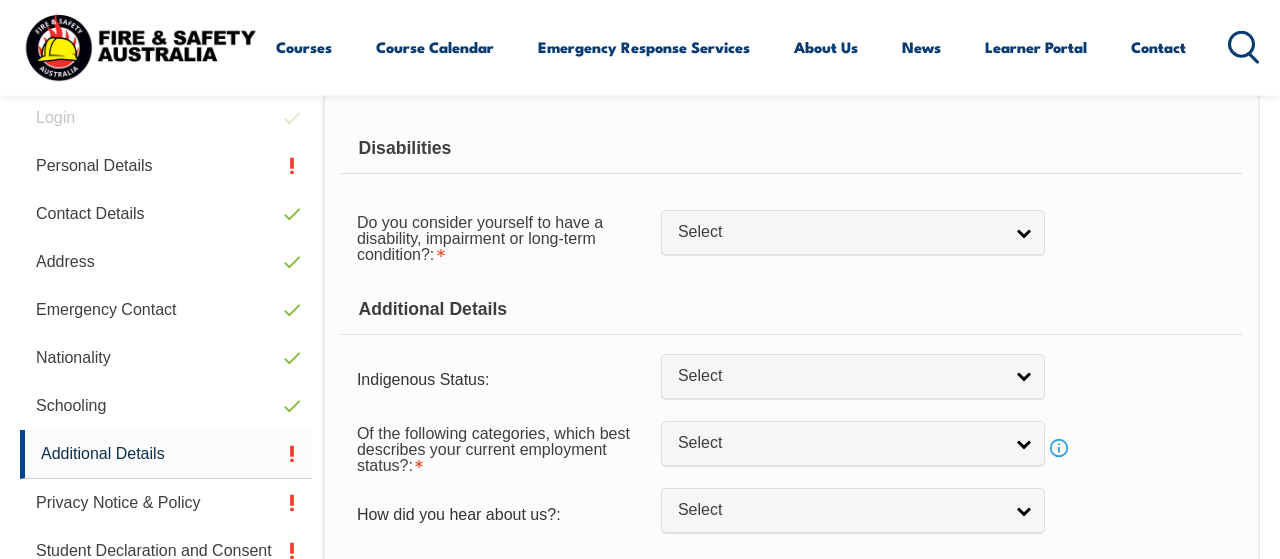 scroll, scrollTop: 589, scrollLeft: 0, axis: vertical 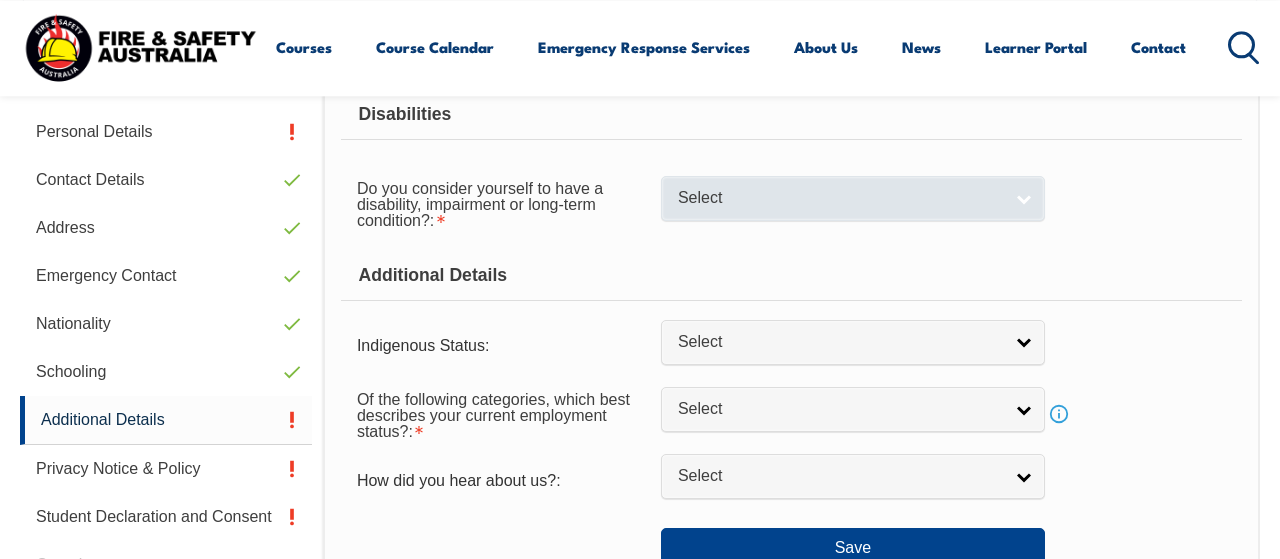 click on "Select" at bounding box center [840, 198] 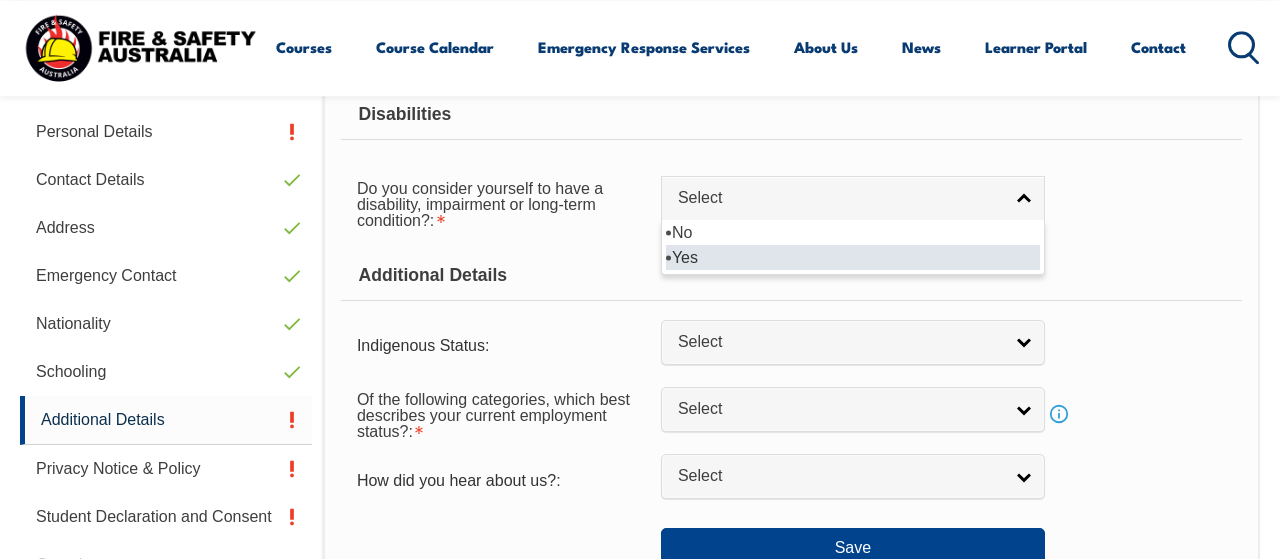 click on "Yes" at bounding box center [853, 257] 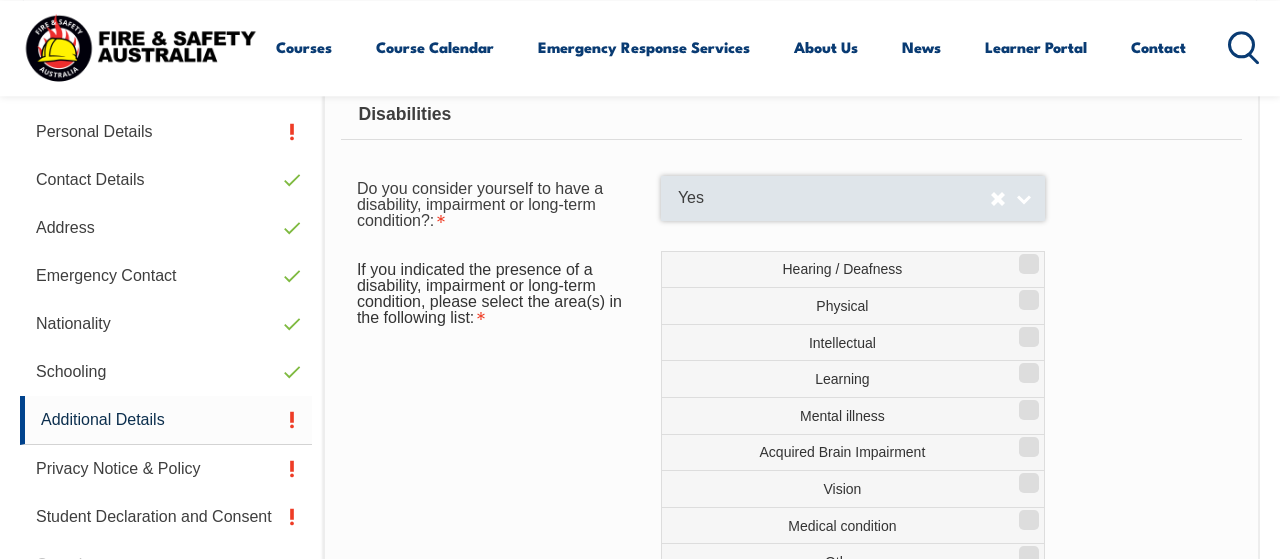 click on "Yes" at bounding box center (834, 198) 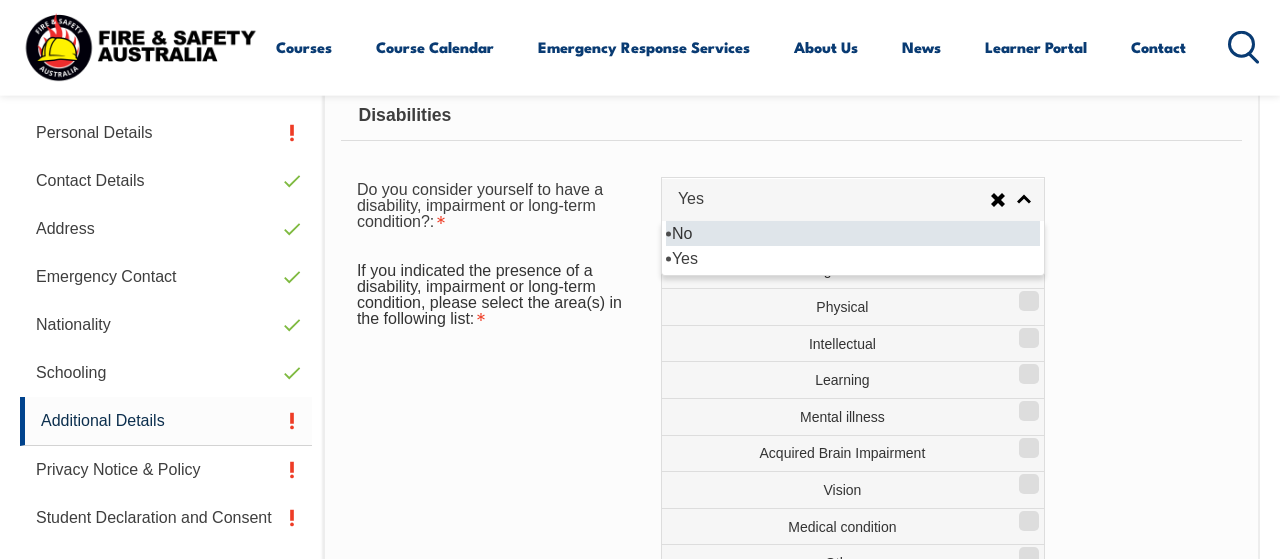 click on "No" at bounding box center (853, 233) 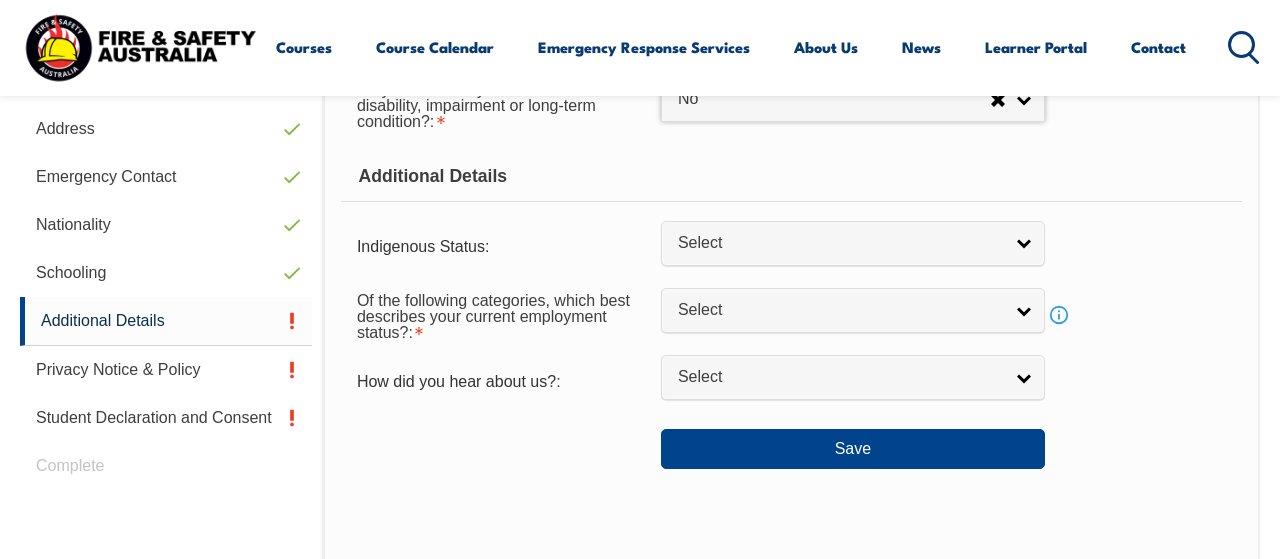 scroll, scrollTop: 693, scrollLeft: 0, axis: vertical 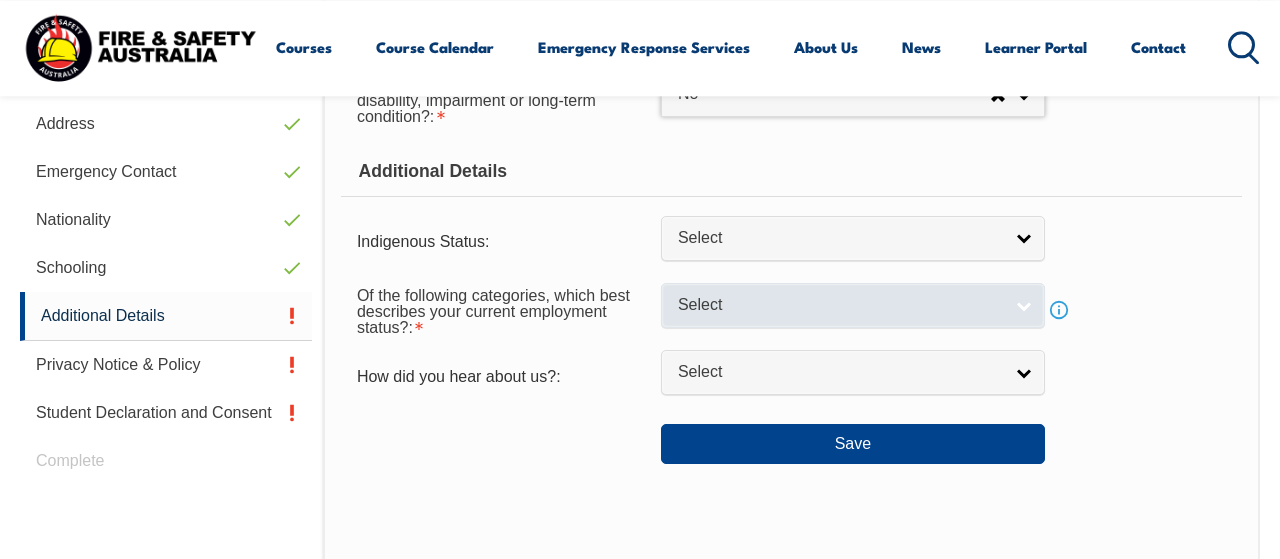 click on "Select" at bounding box center (840, 305) 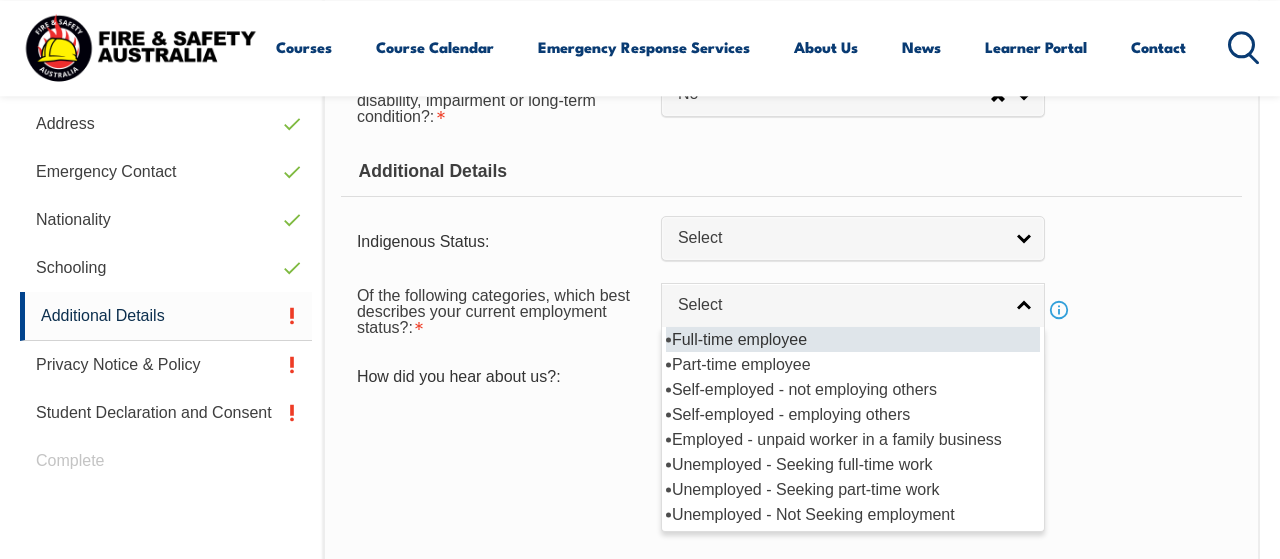 click on "Full-time employee" at bounding box center (853, 339) 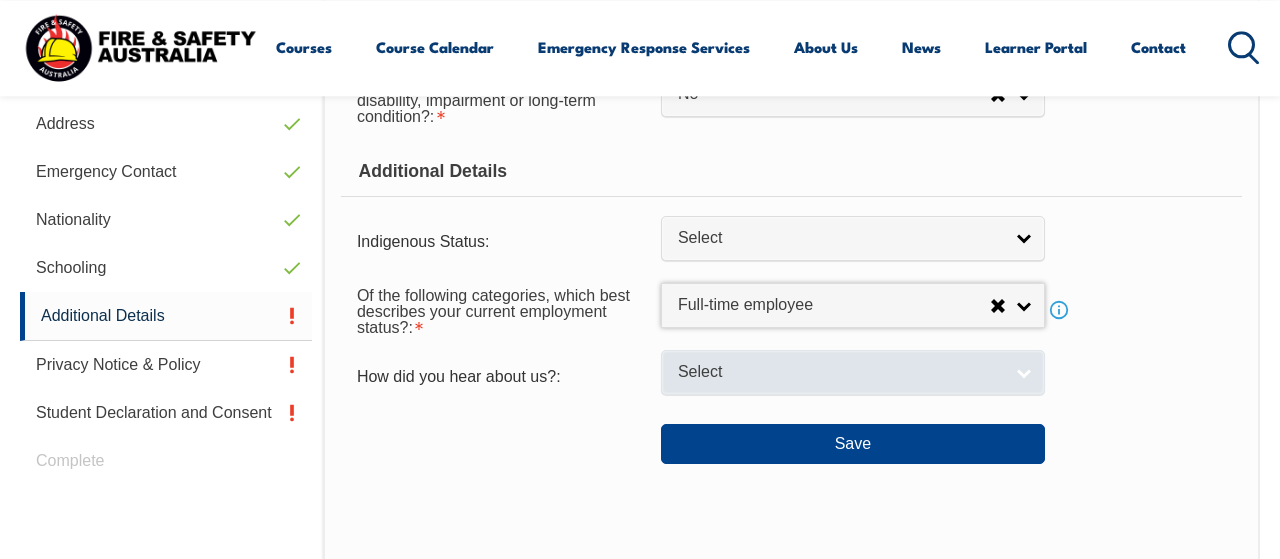 click on "Select" at bounding box center [840, 372] 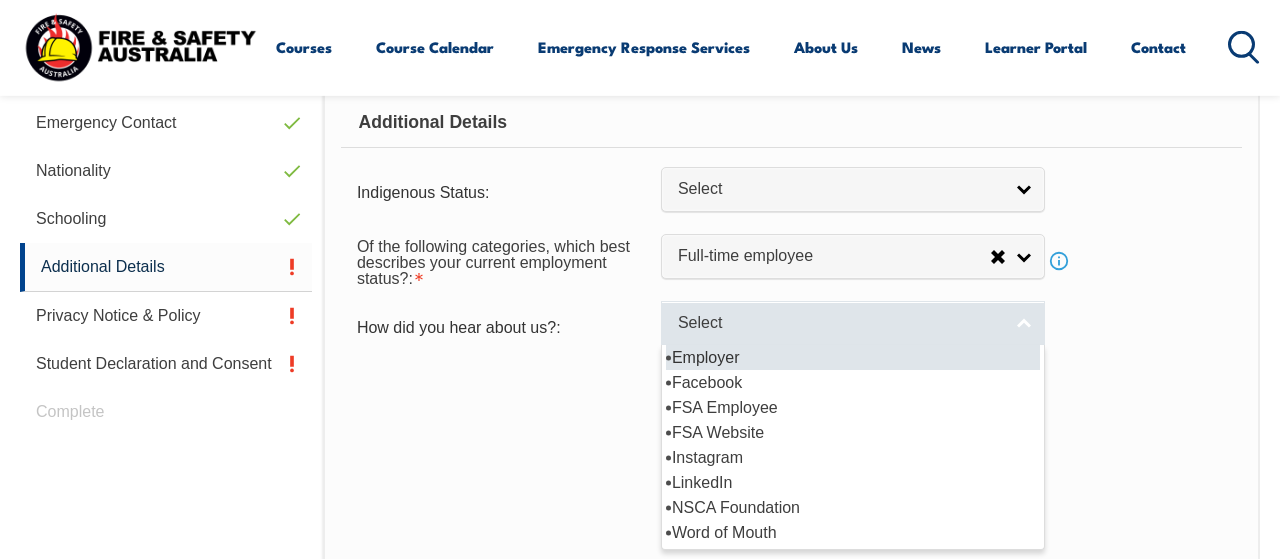 scroll, scrollTop: 797, scrollLeft: 0, axis: vertical 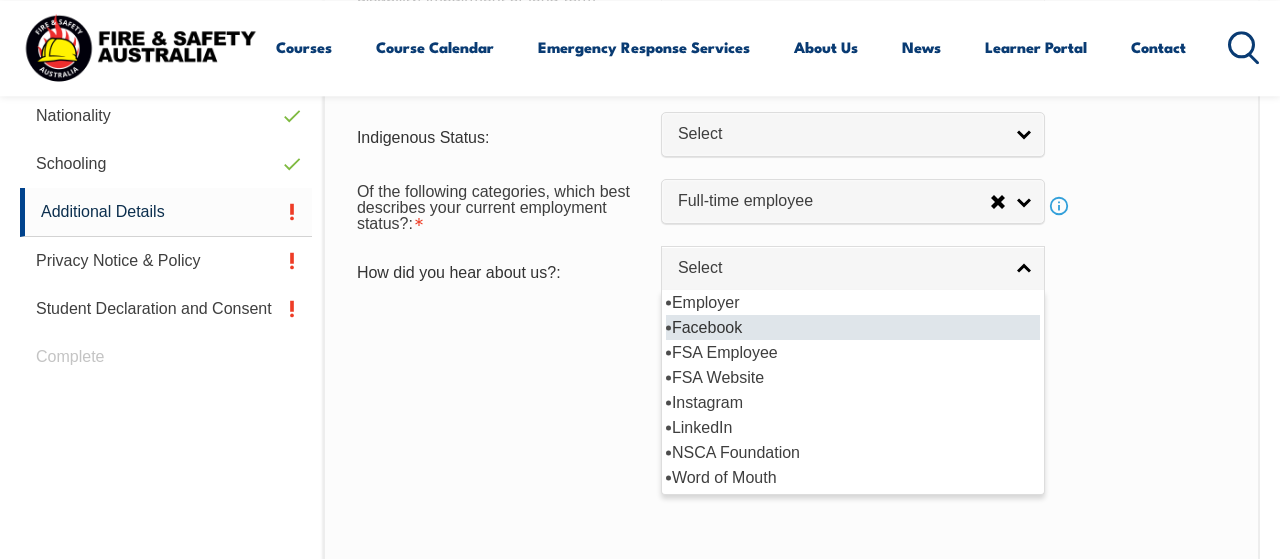 click on "Facebook" at bounding box center (853, 327) 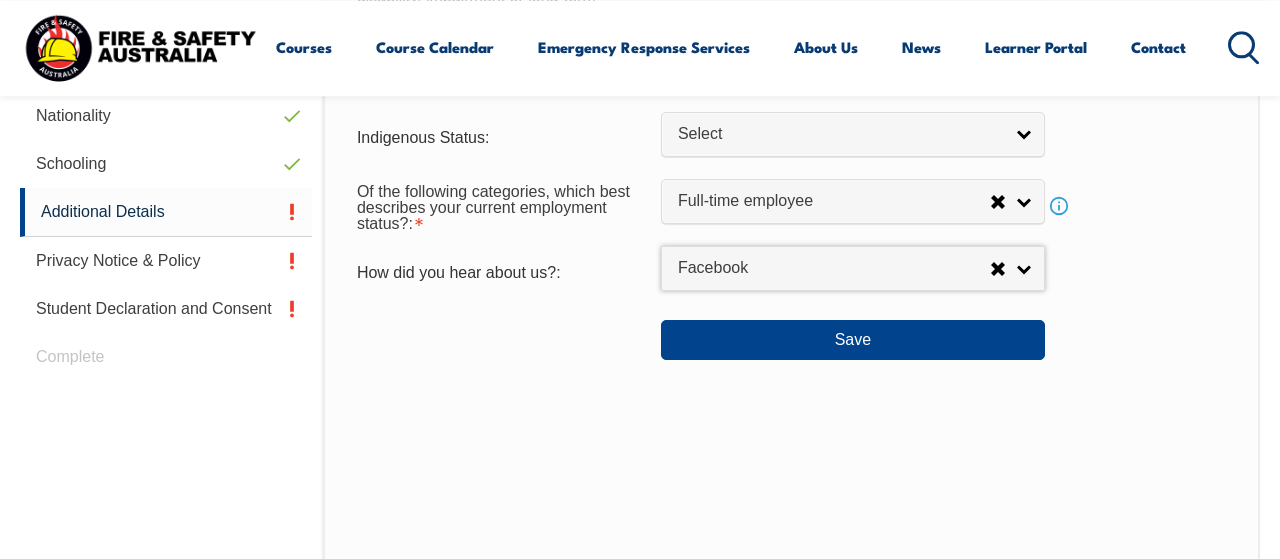 select on "8023" 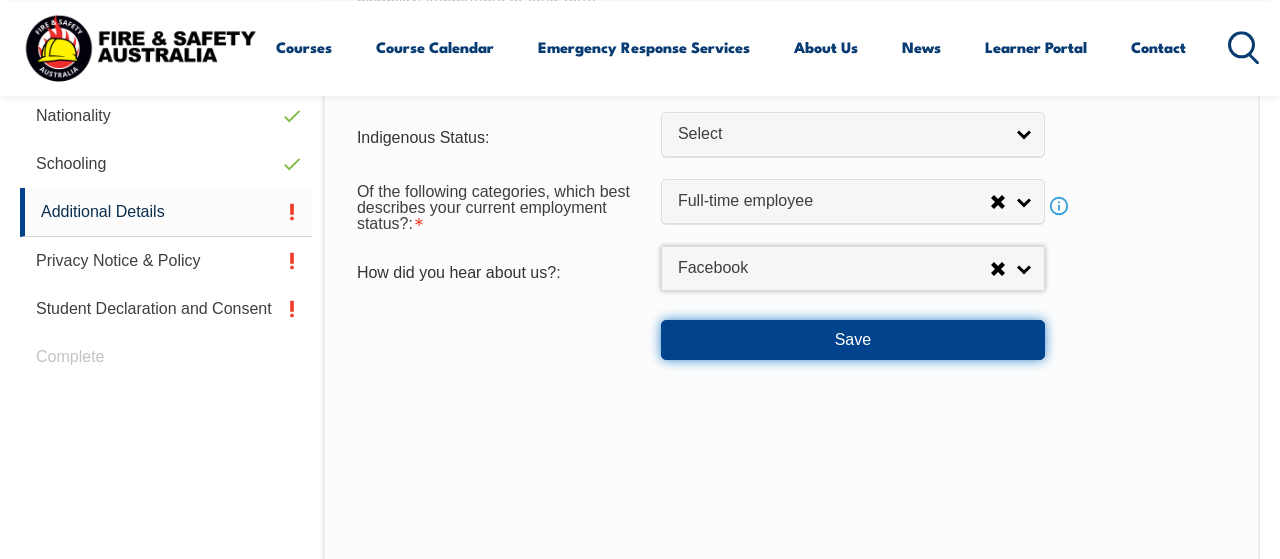 click on "Save" at bounding box center (853, 340) 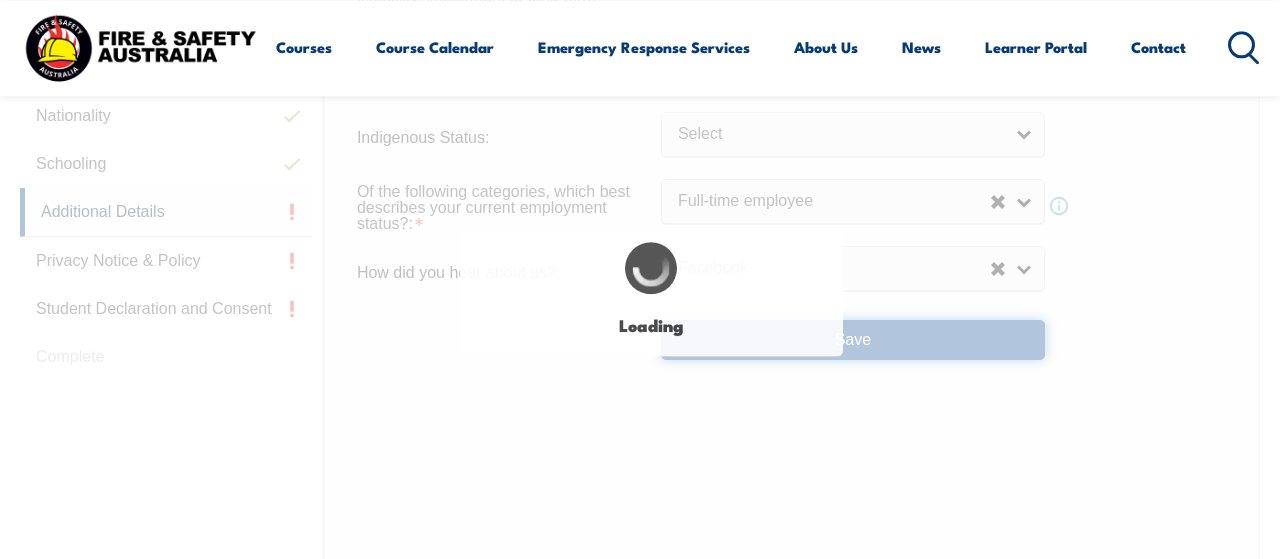 select on "false" 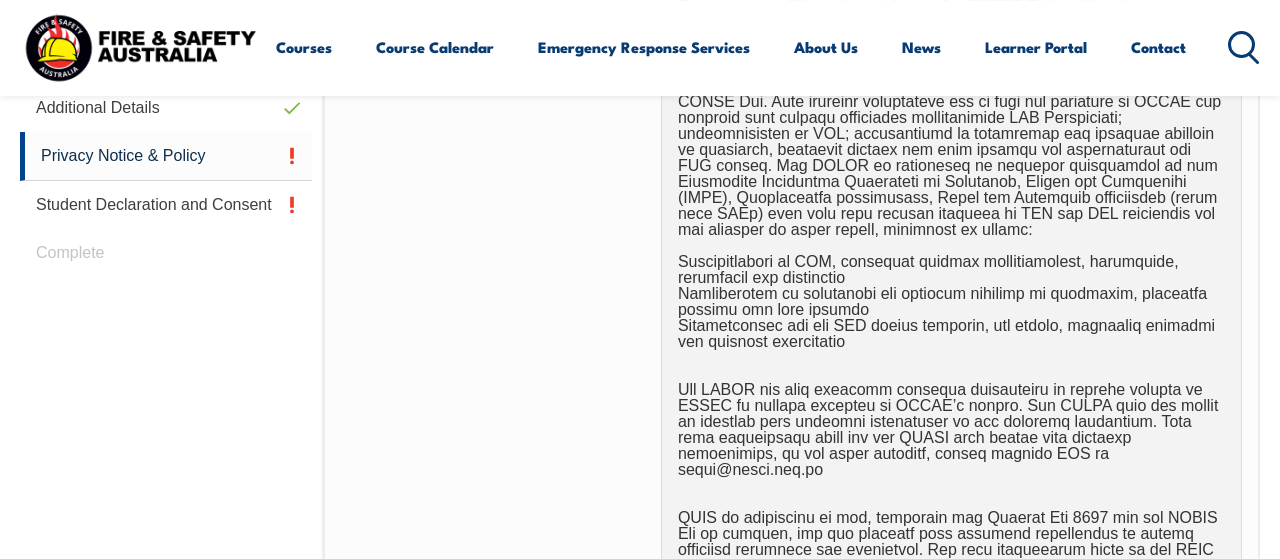 scroll, scrollTop: 1421, scrollLeft: 0, axis: vertical 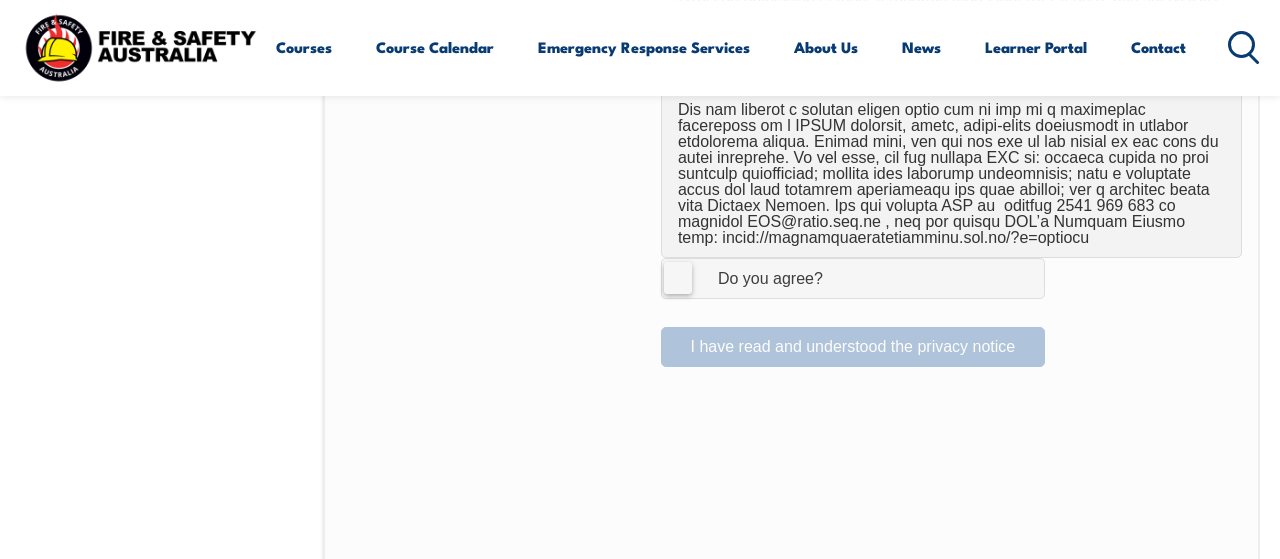 click at bounding box center (501, 278) 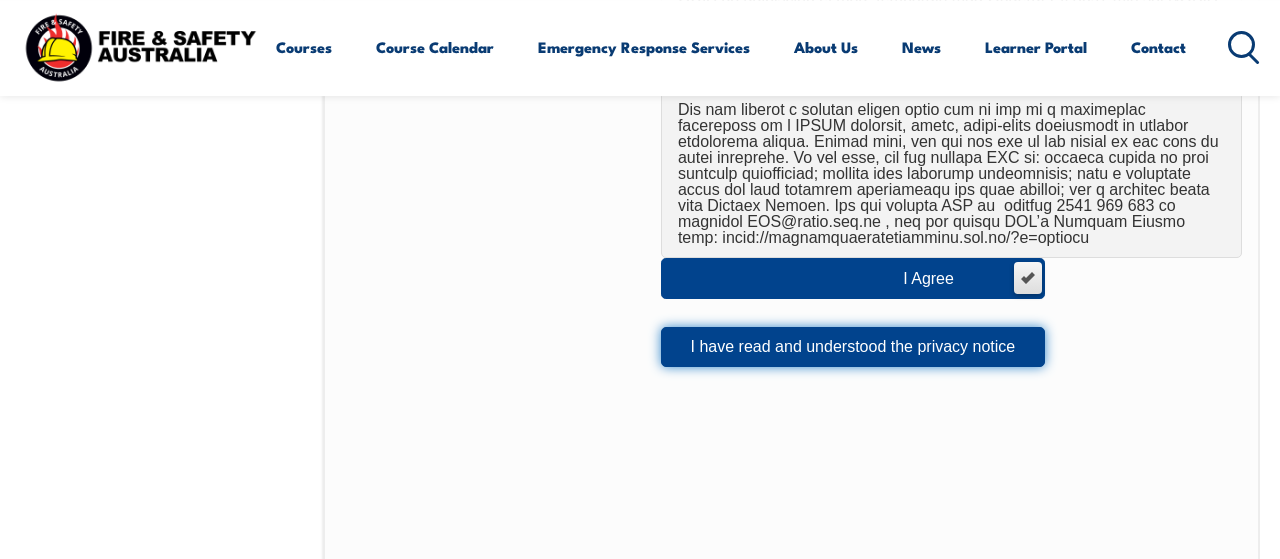click on "I have read and understood the privacy notice" at bounding box center (853, 347) 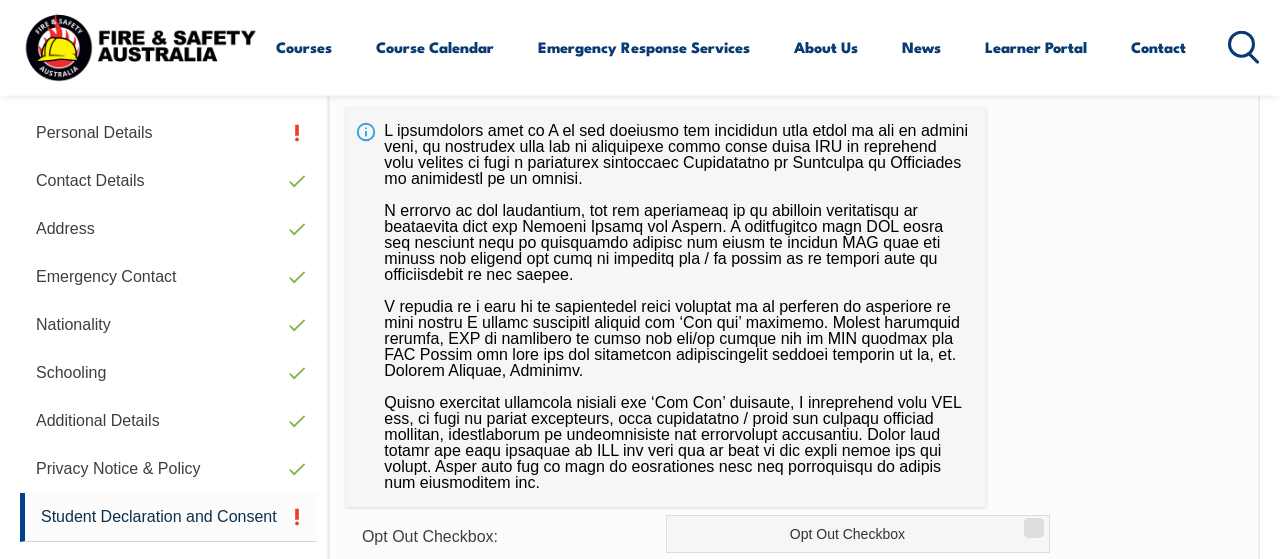 scroll, scrollTop: 1005, scrollLeft: 0, axis: vertical 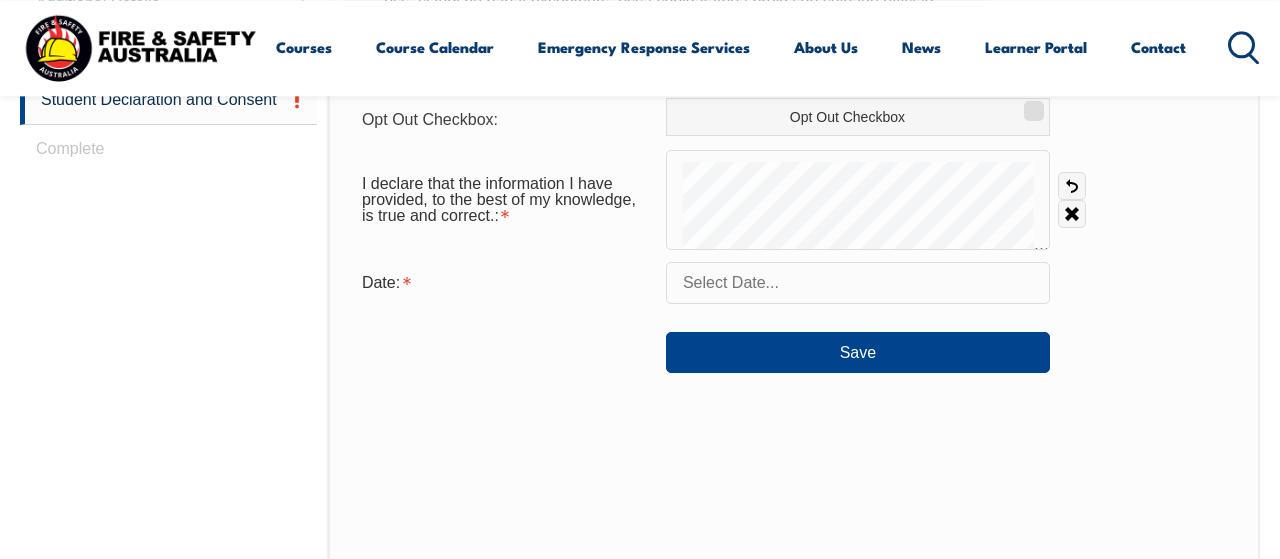 click at bounding box center (858, 283) 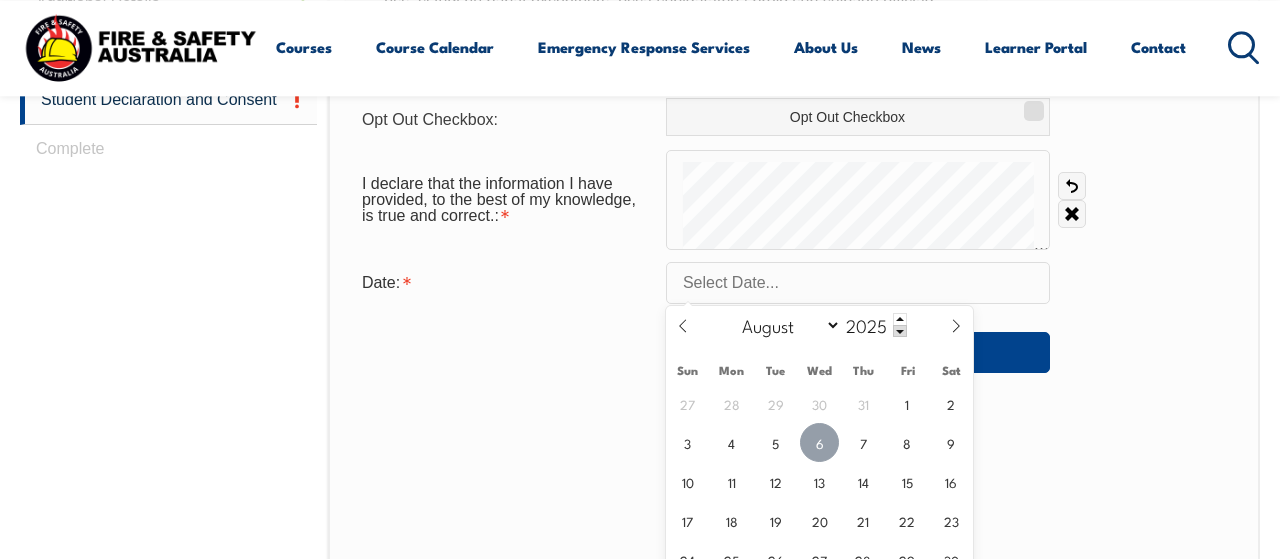 click on "6" at bounding box center [819, 442] 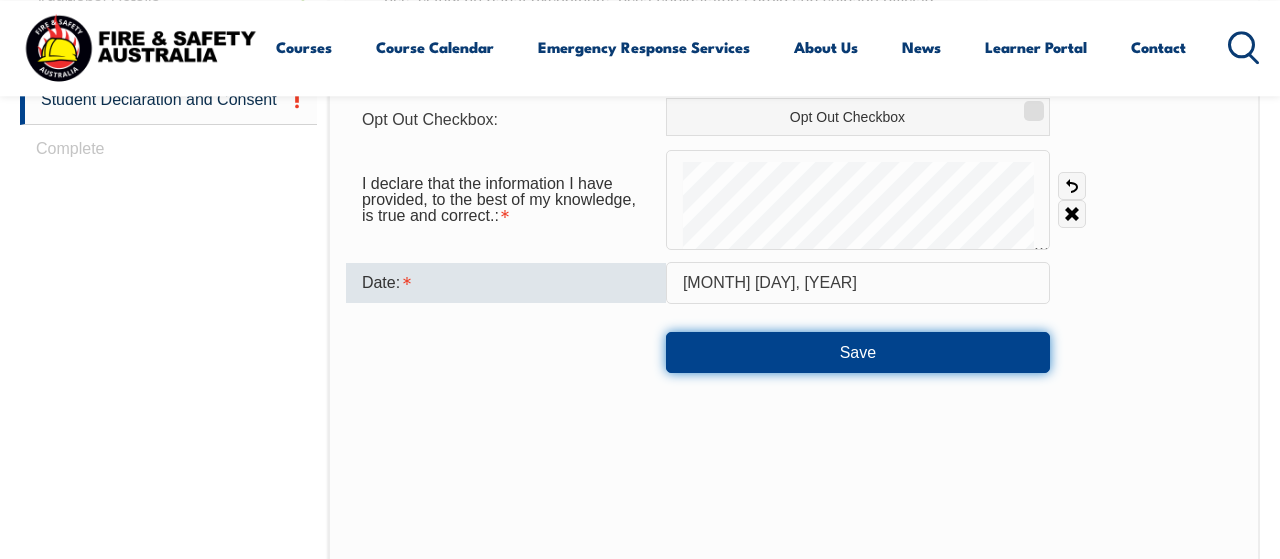 click on "Save" at bounding box center (858, 352) 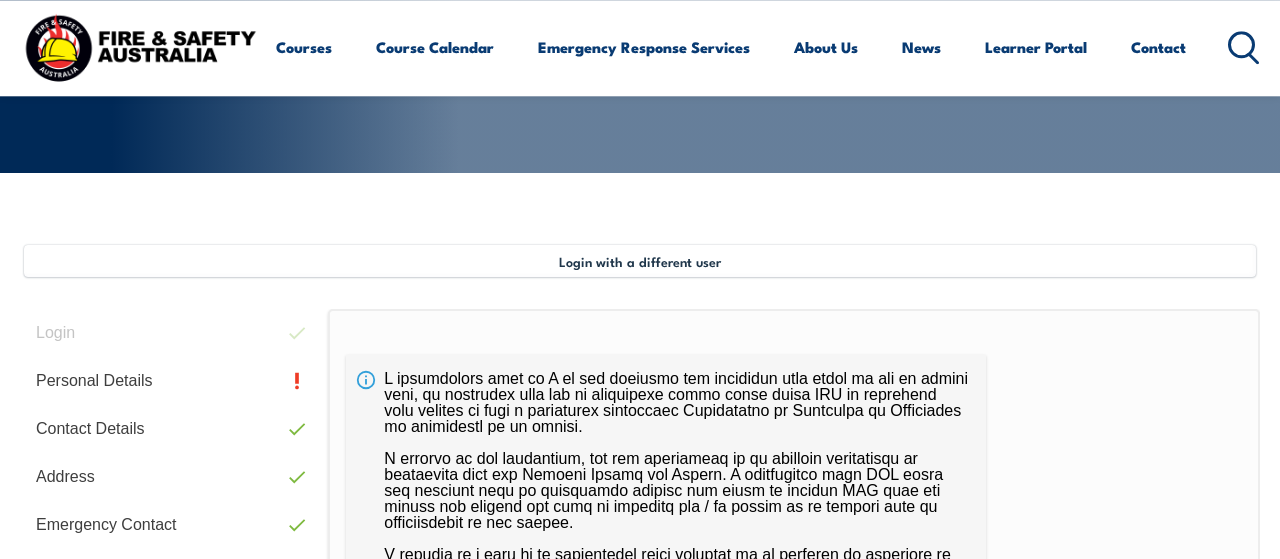 scroll, scrollTop: 485, scrollLeft: 0, axis: vertical 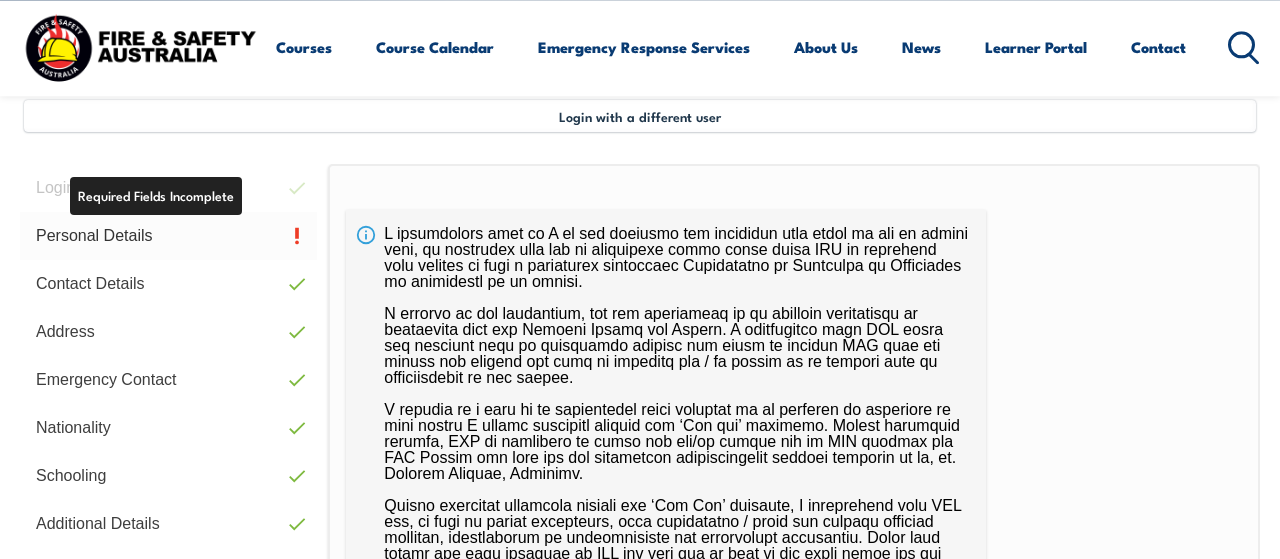 click on "Personal Details" at bounding box center [168, 236] 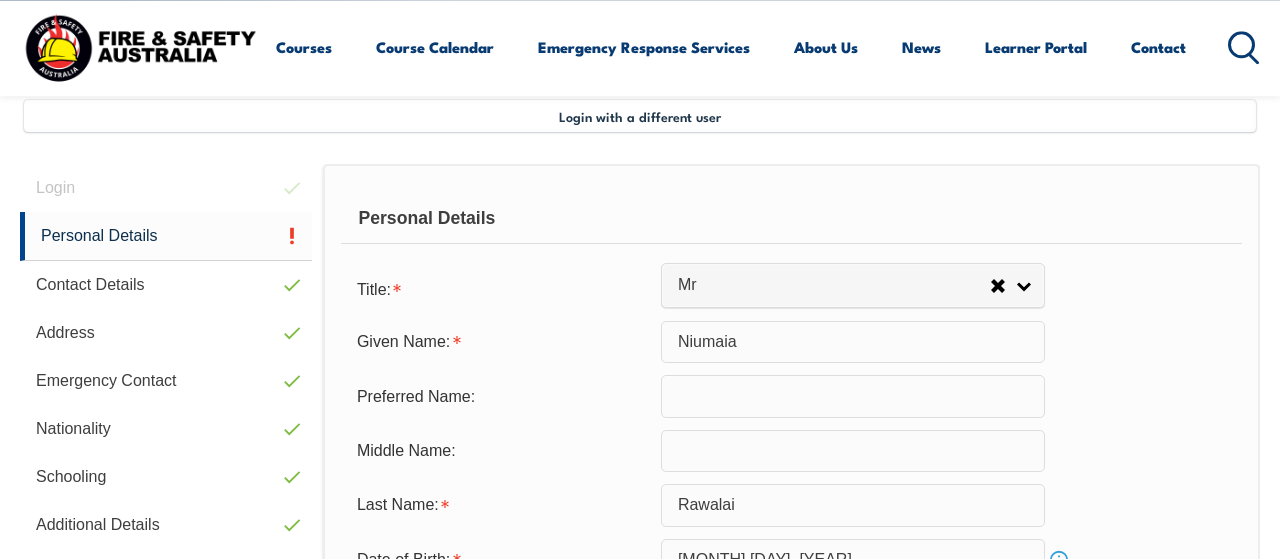 scroll, scrollTop: 484, scrollLeft: 0, axis: vertical 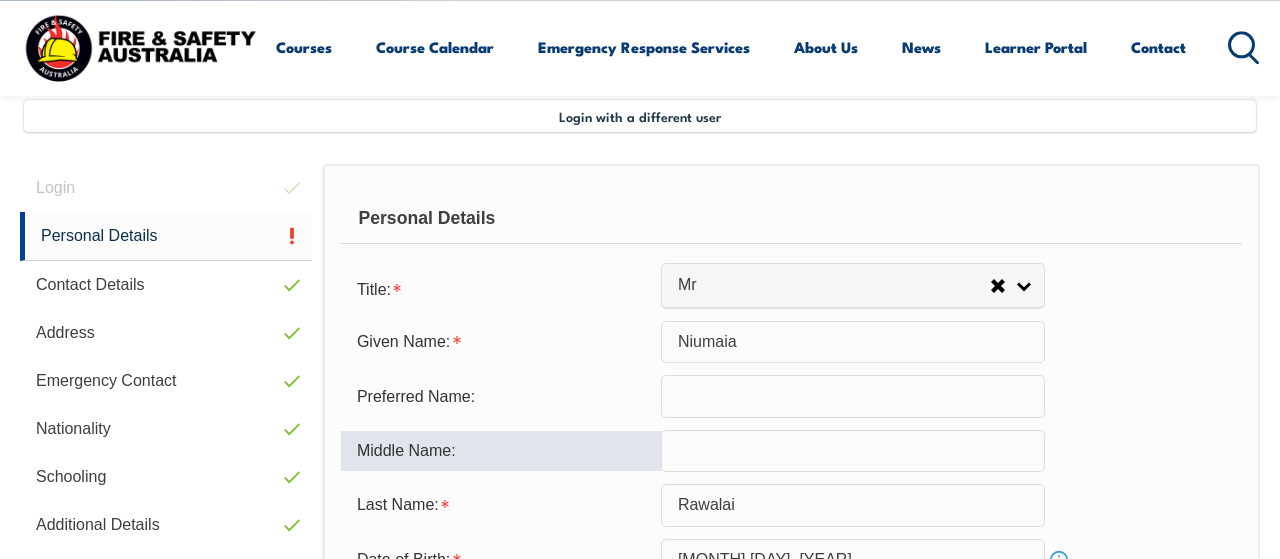 click at bounding box center (853, 451) 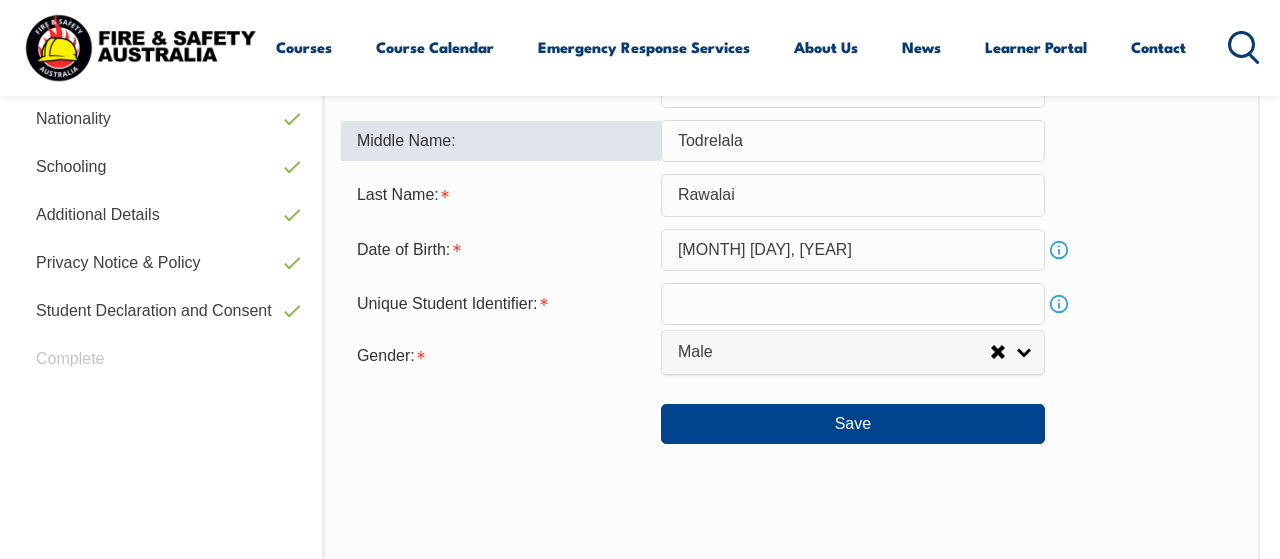 scroll, scrollTop: 797, scrollLeft: 0, axis: vertical 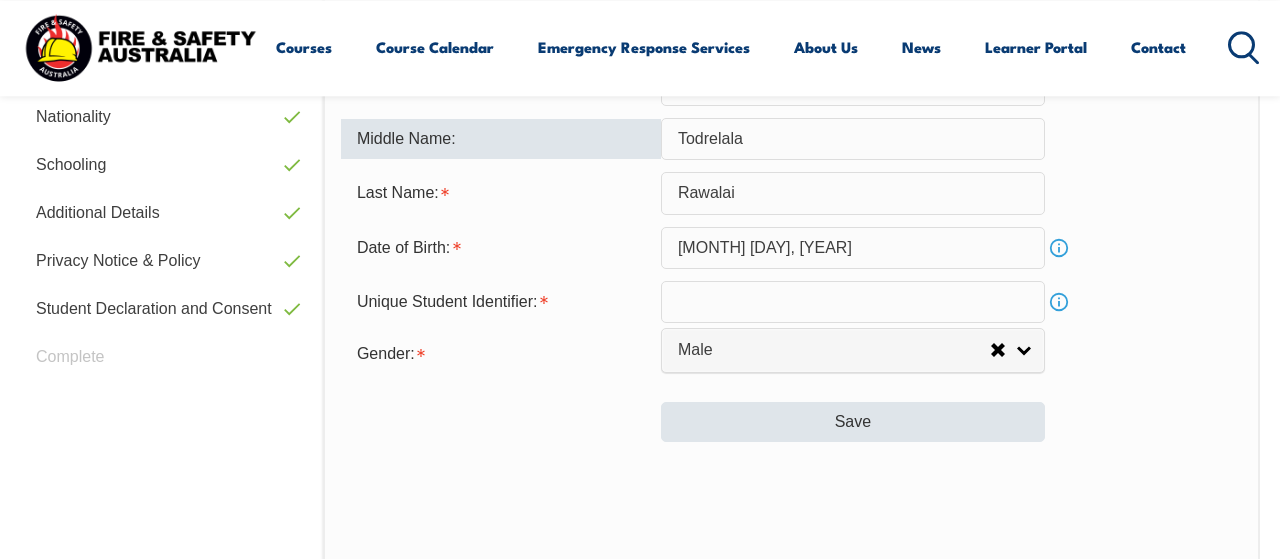 type on "Todrelala" 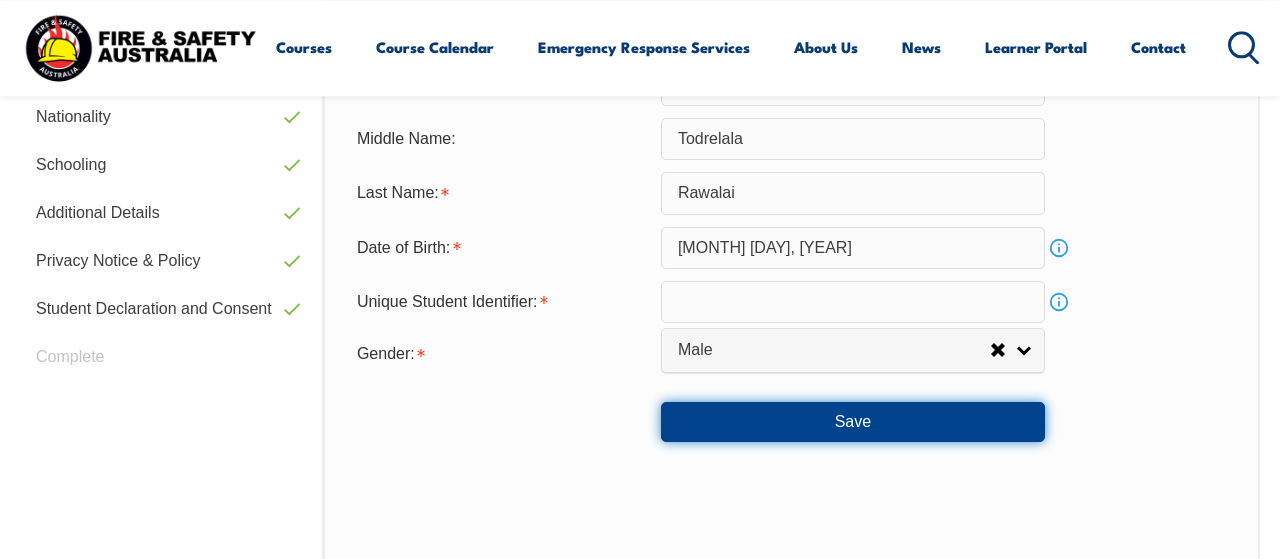 click on "Save" at bounding box center (853, 422) 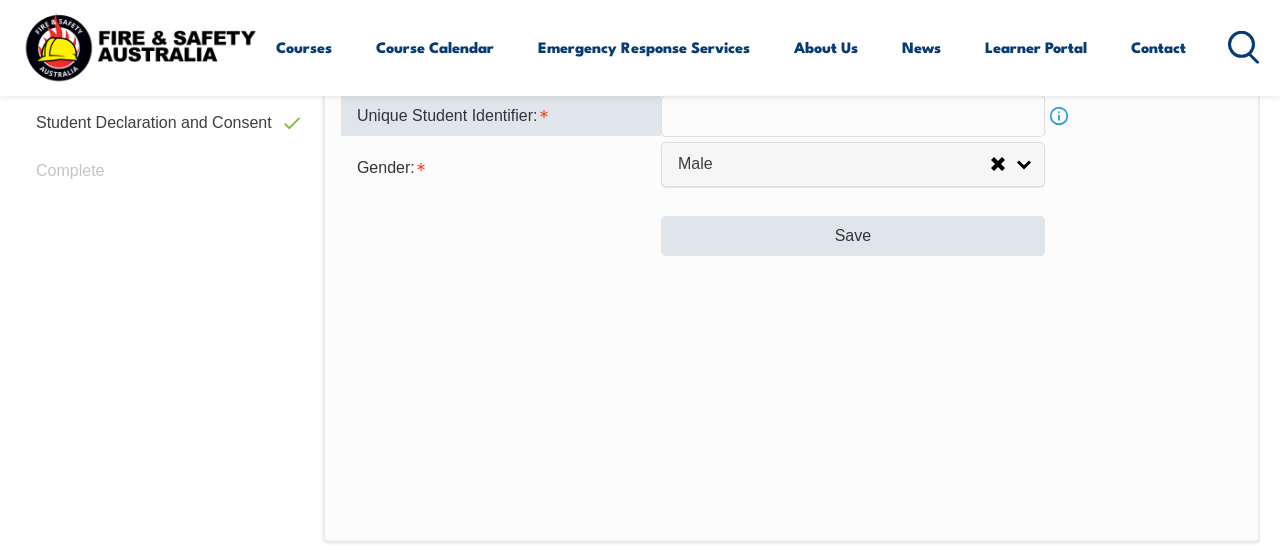 scroll, scrollTop: 984, scrollLeft: 0, axis: vertical 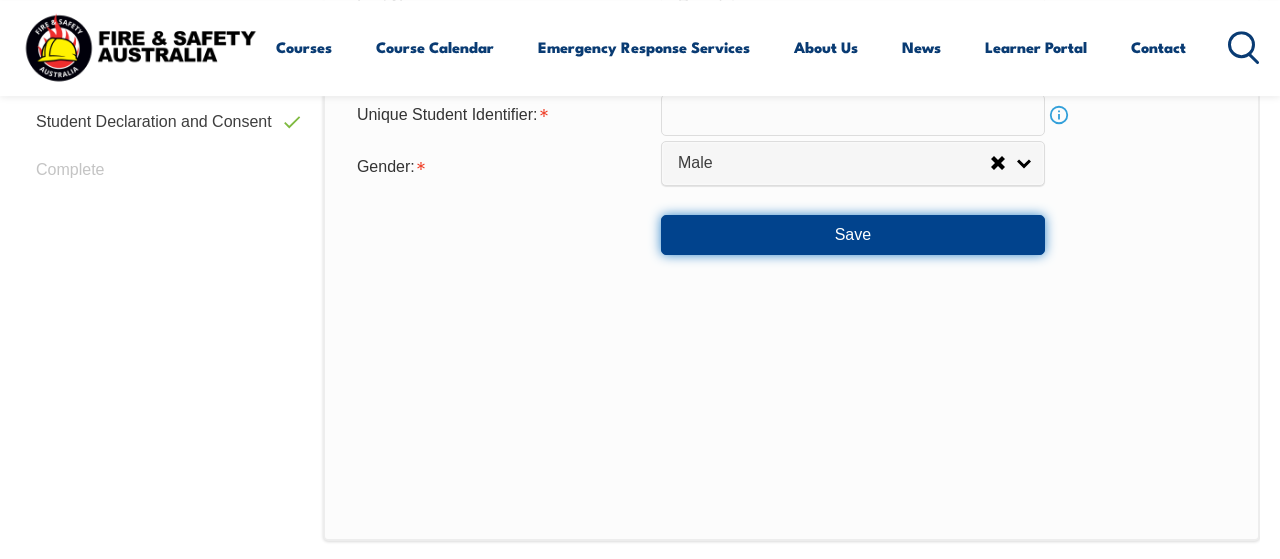 click on "Save" at bounding box center [853, 235] 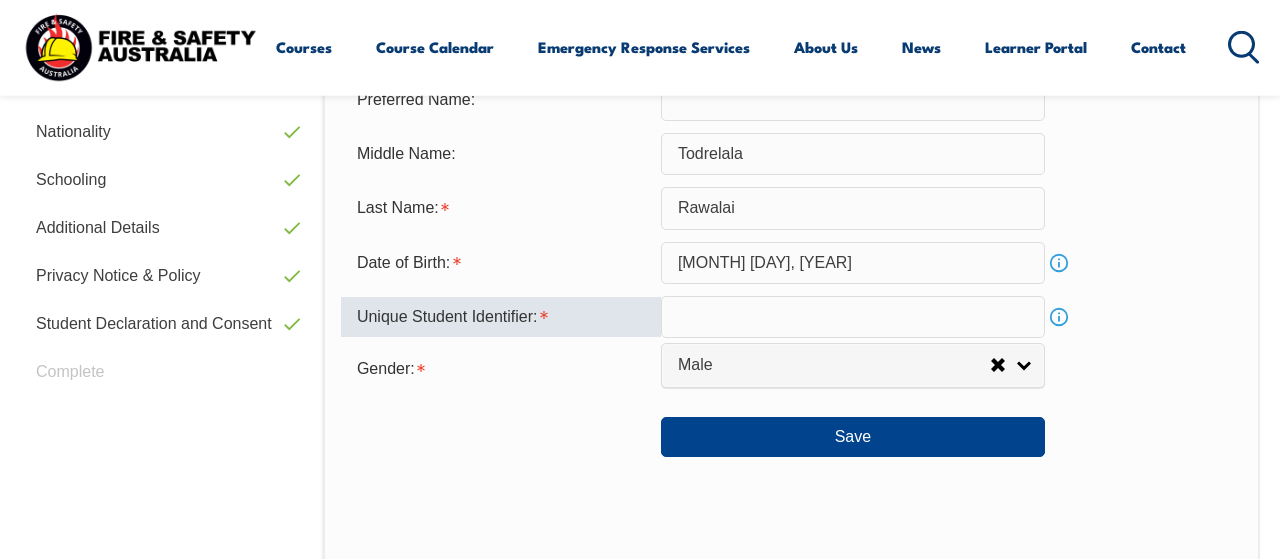 scroll, scrollTop: 832, scrollLeft: 0, axis: vertical 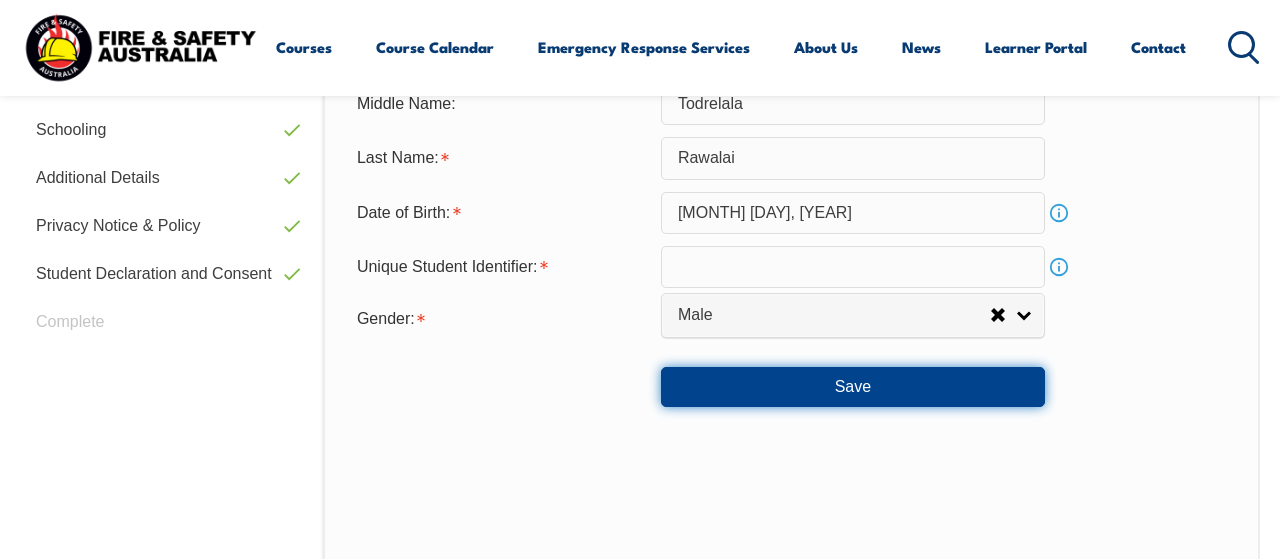 click on "Save" at bounding box center [853, 387] 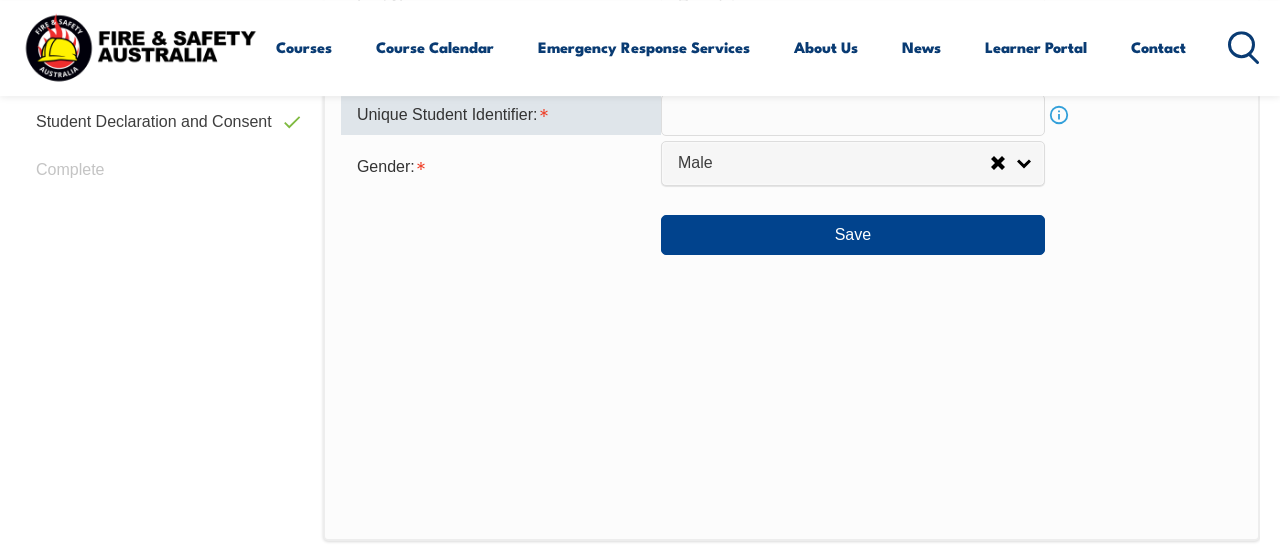 scroll, scrollTop: 880, scrollLeft: 0, axis: vertical 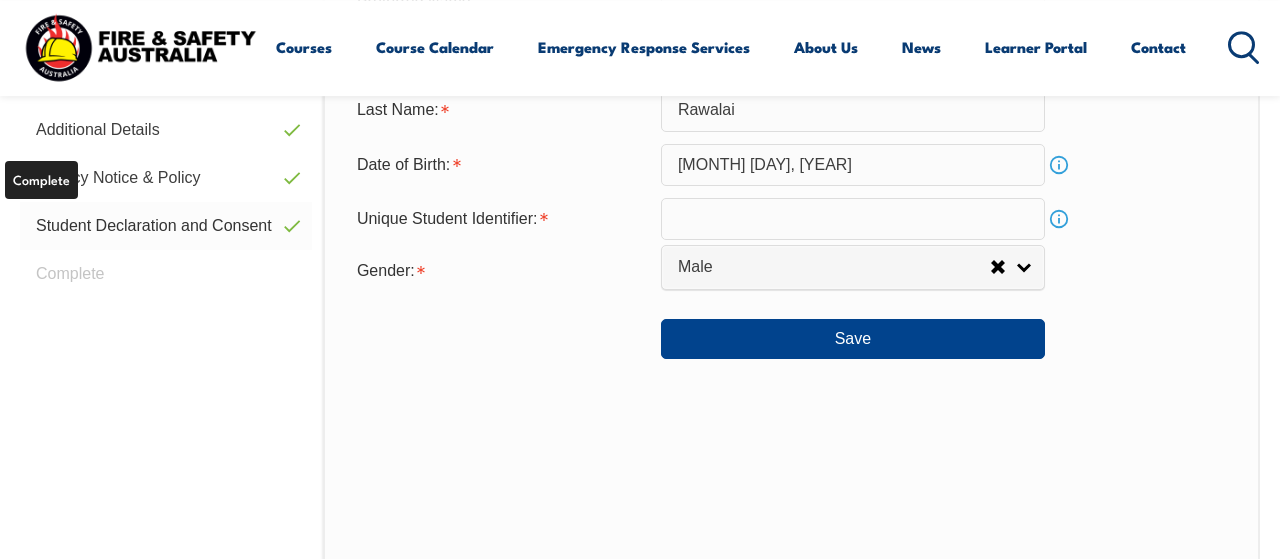 click on "Student Declaration and Consent" at bounding box center [166, 226] 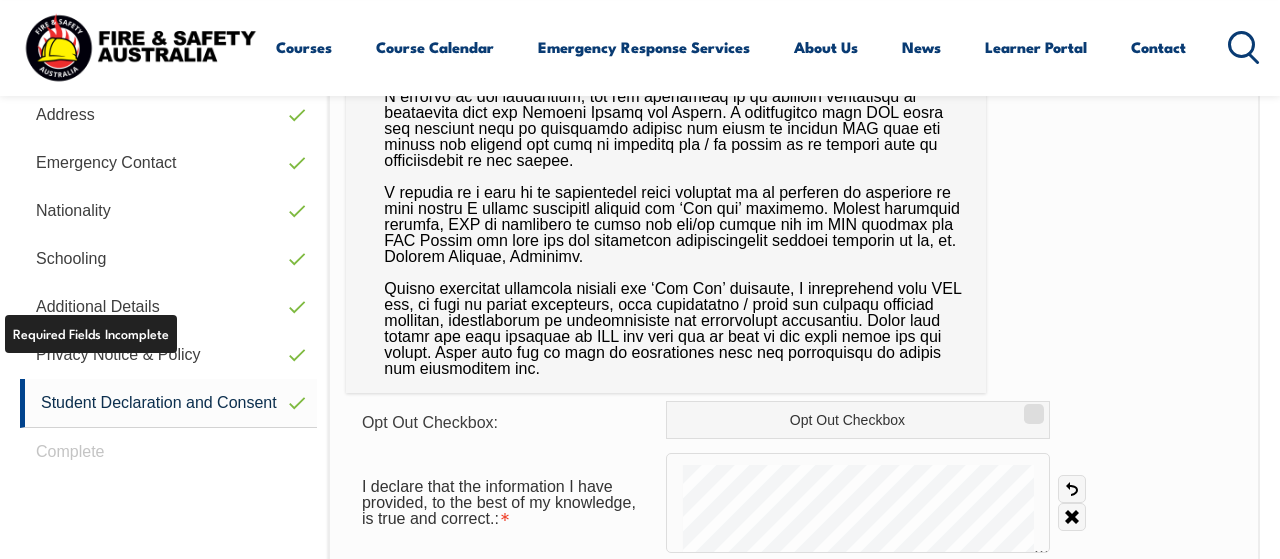 scroll, scrollTop: 902, scrollLeft: 0, axis: vertical 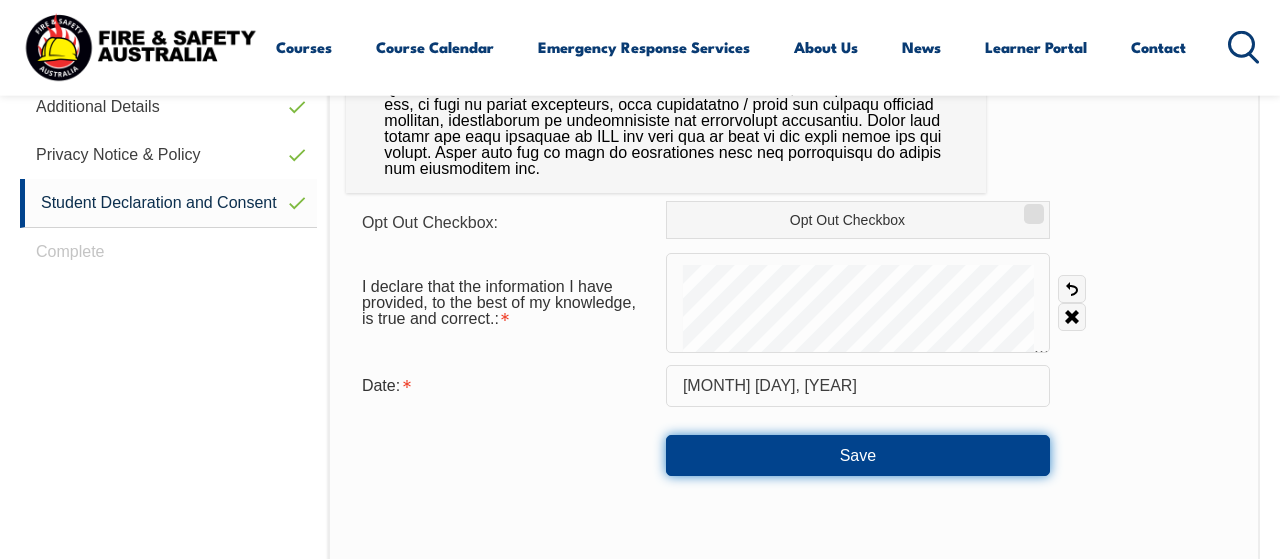 click on "Save" at bounding box center [858, 455] 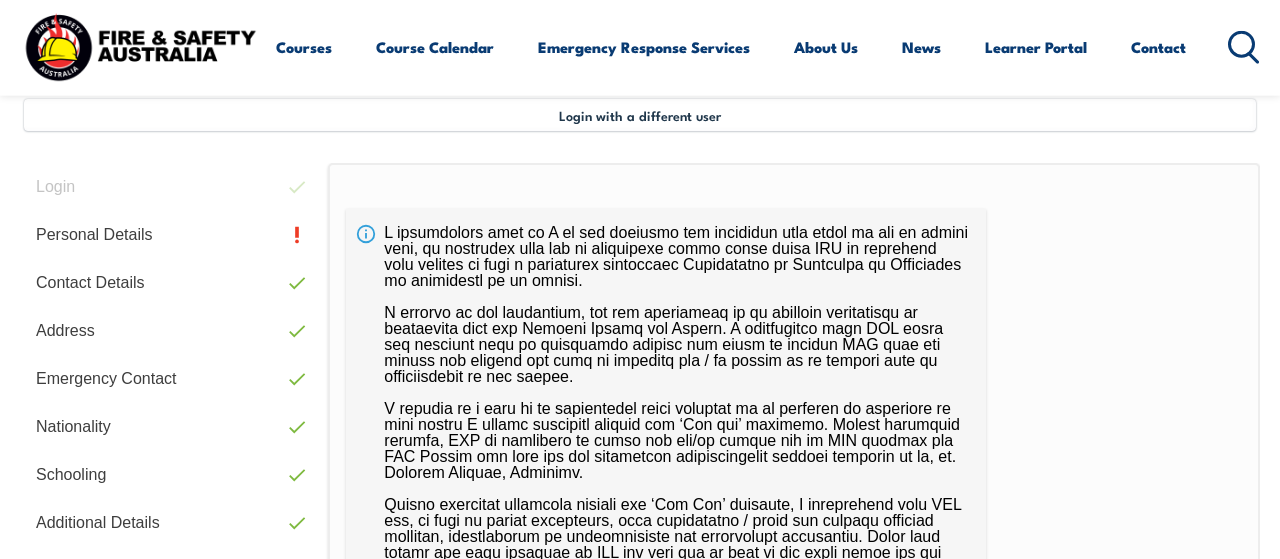 click on "Login Personal Details Contact Details Address Emergency Contact Nationality  Schooling Additional Details Privacy Notice & Policy Student Declaration and Consent Complete" at bounding box center (174, 750) 